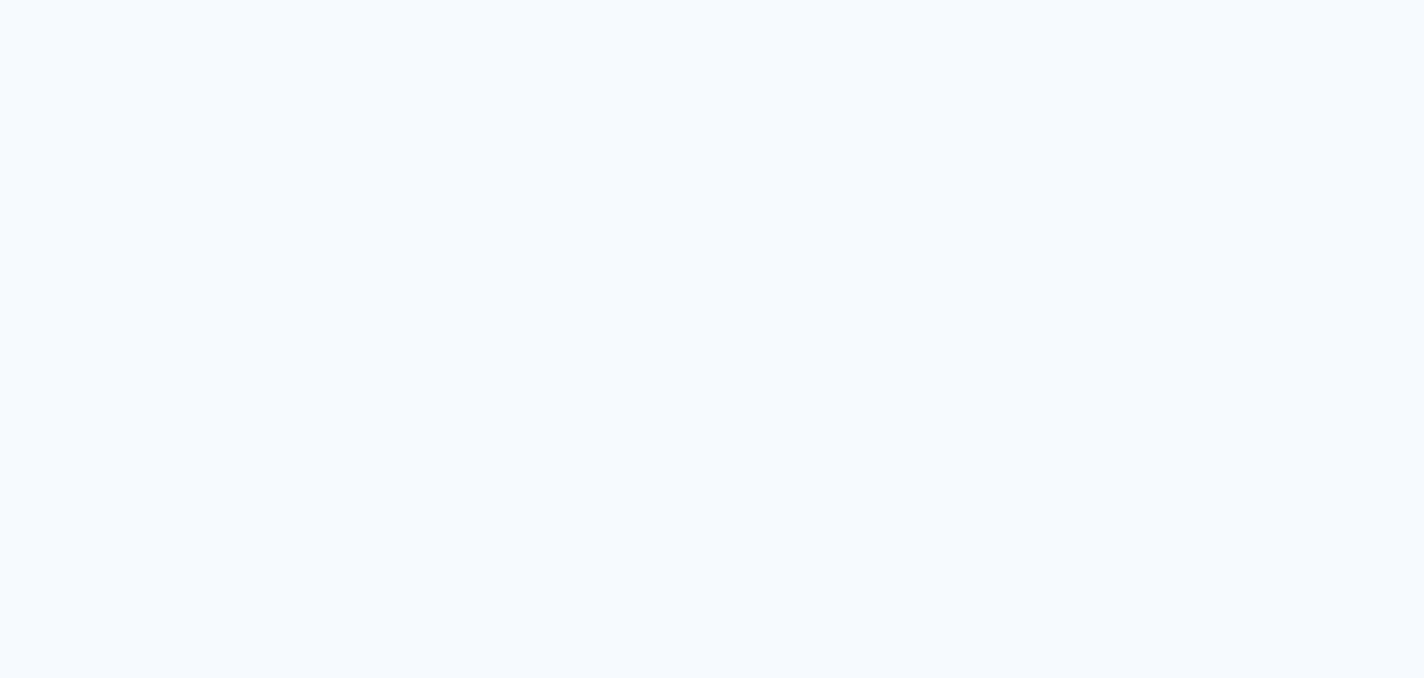 scroll, scrollTop: 0, scrollLeft: 0, axis: both 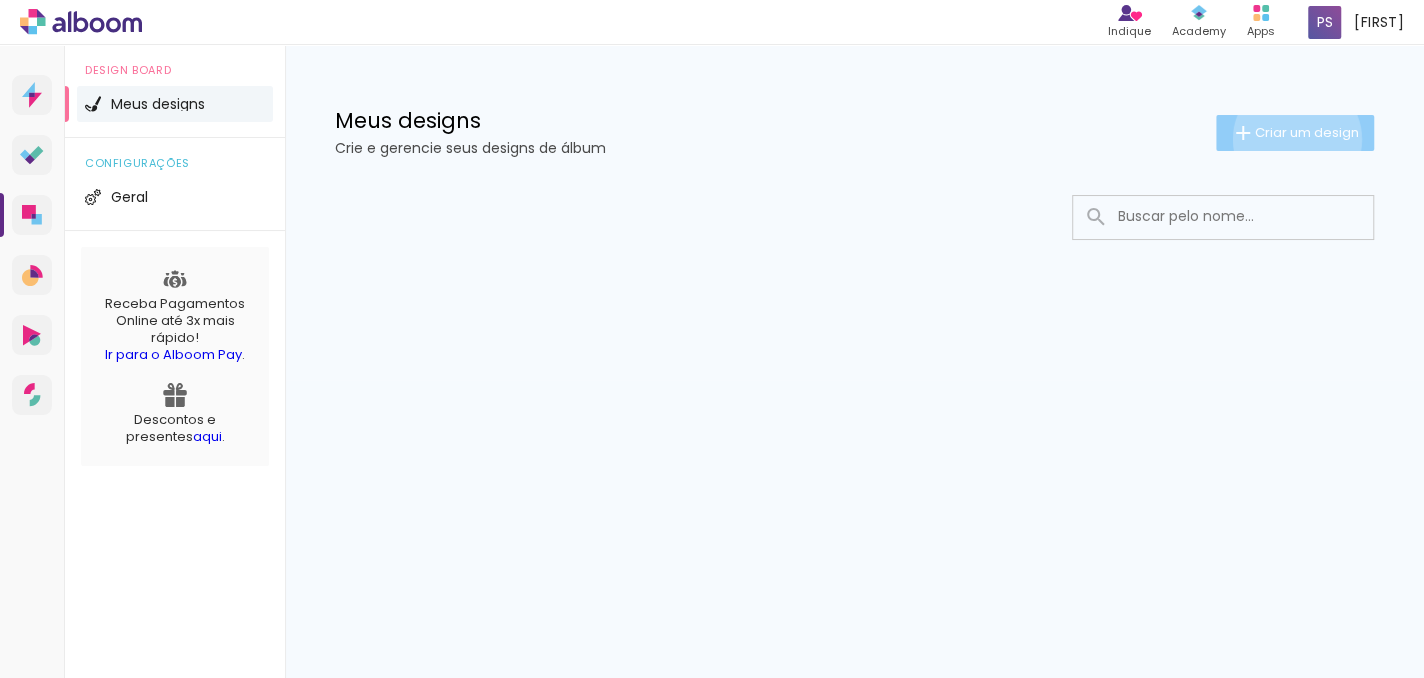 click on "Criar um design" 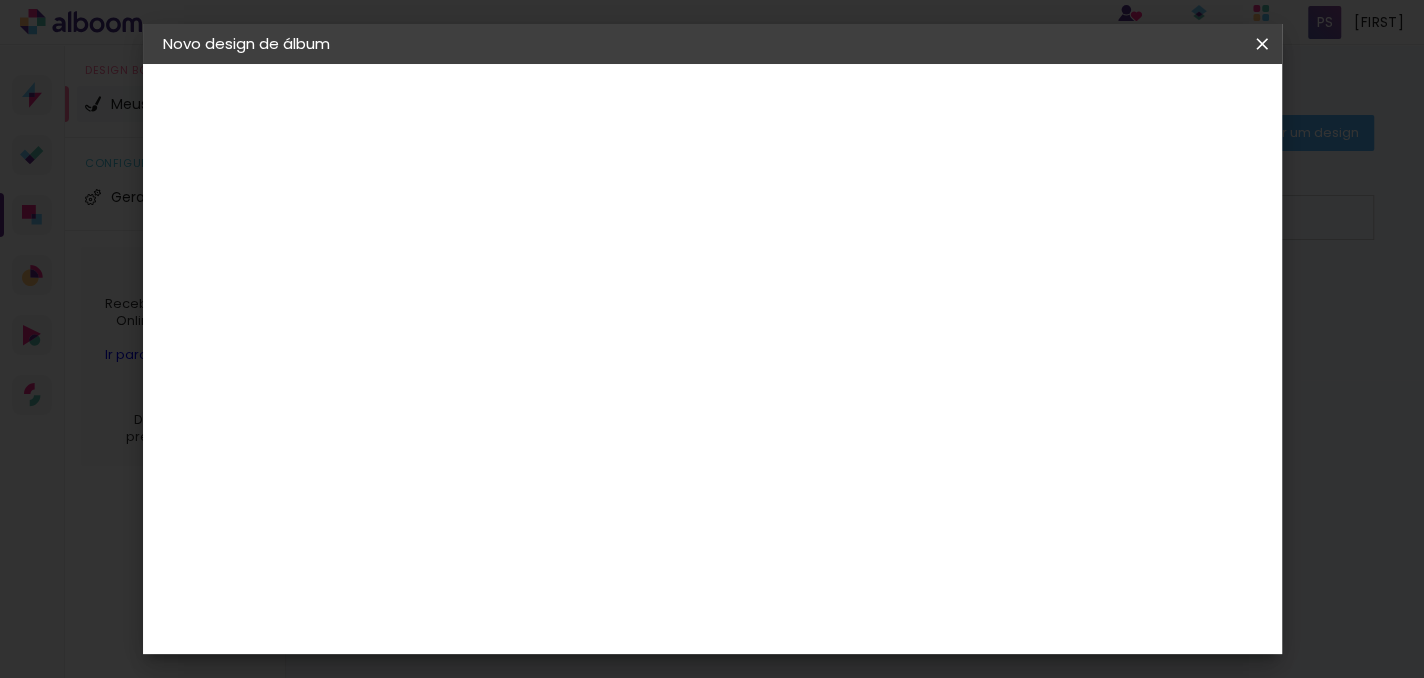 click at bounding box center [0, 0] 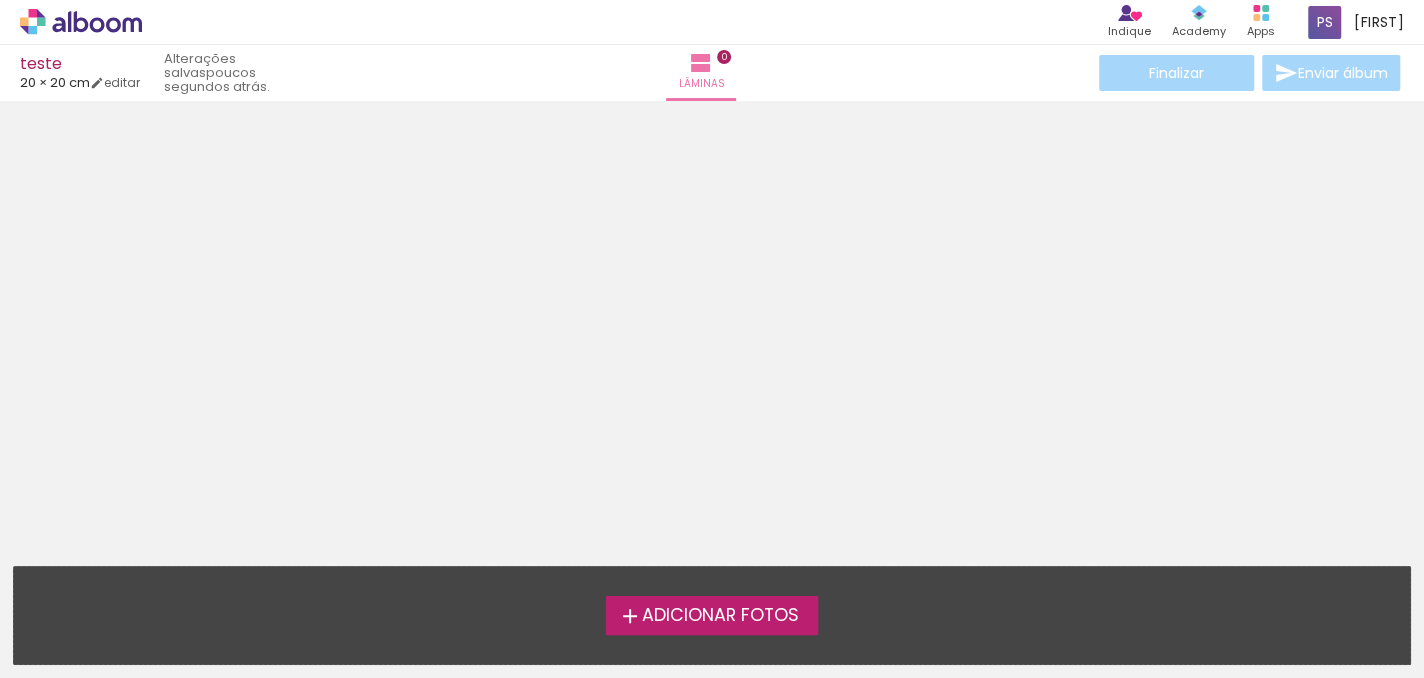 scroll, scrollTop: 0, scrollLeft: 0, axis: both 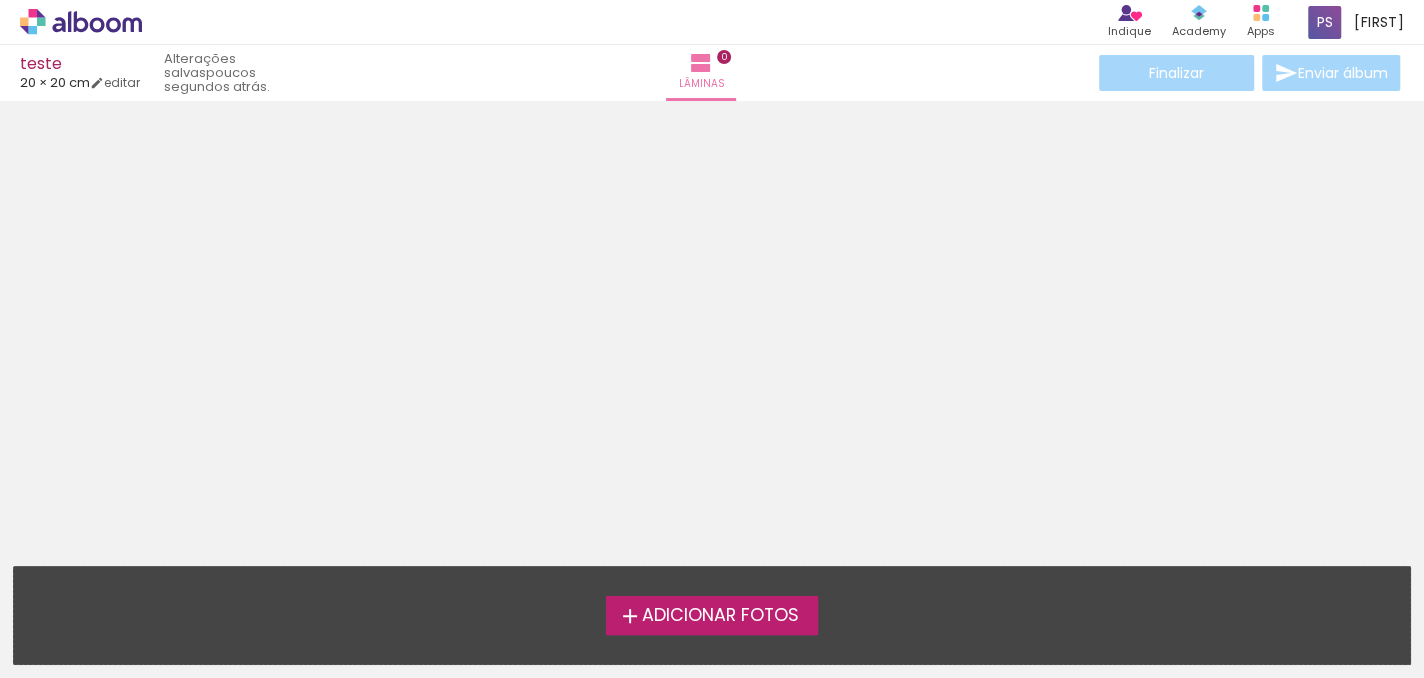 click on "Adicionar Fotos" at bounding box center [720, 616] 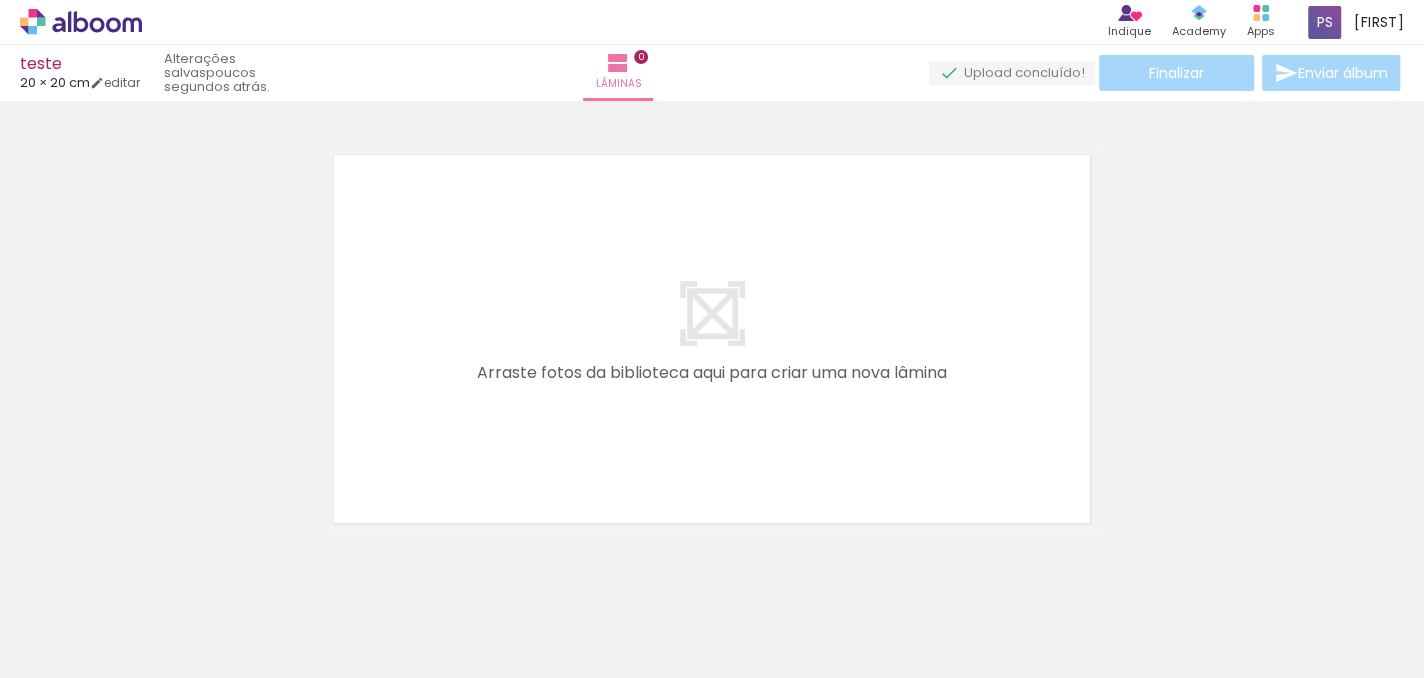 scroll, scrollTop: 25, scrollLeft: 0, axis: vertical 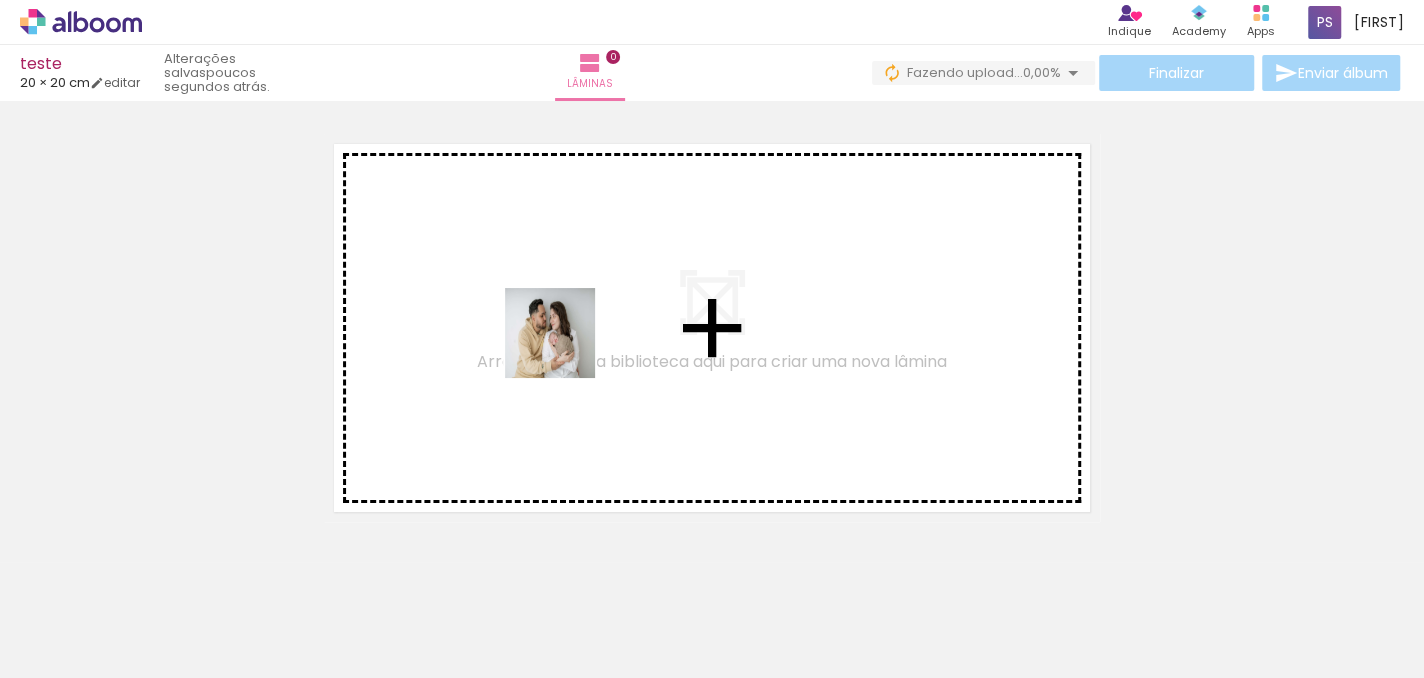drag, startPoint x: 201, startPoint y: 624, endPoint x: 602, endPoint y: 320, distance: 503.20673 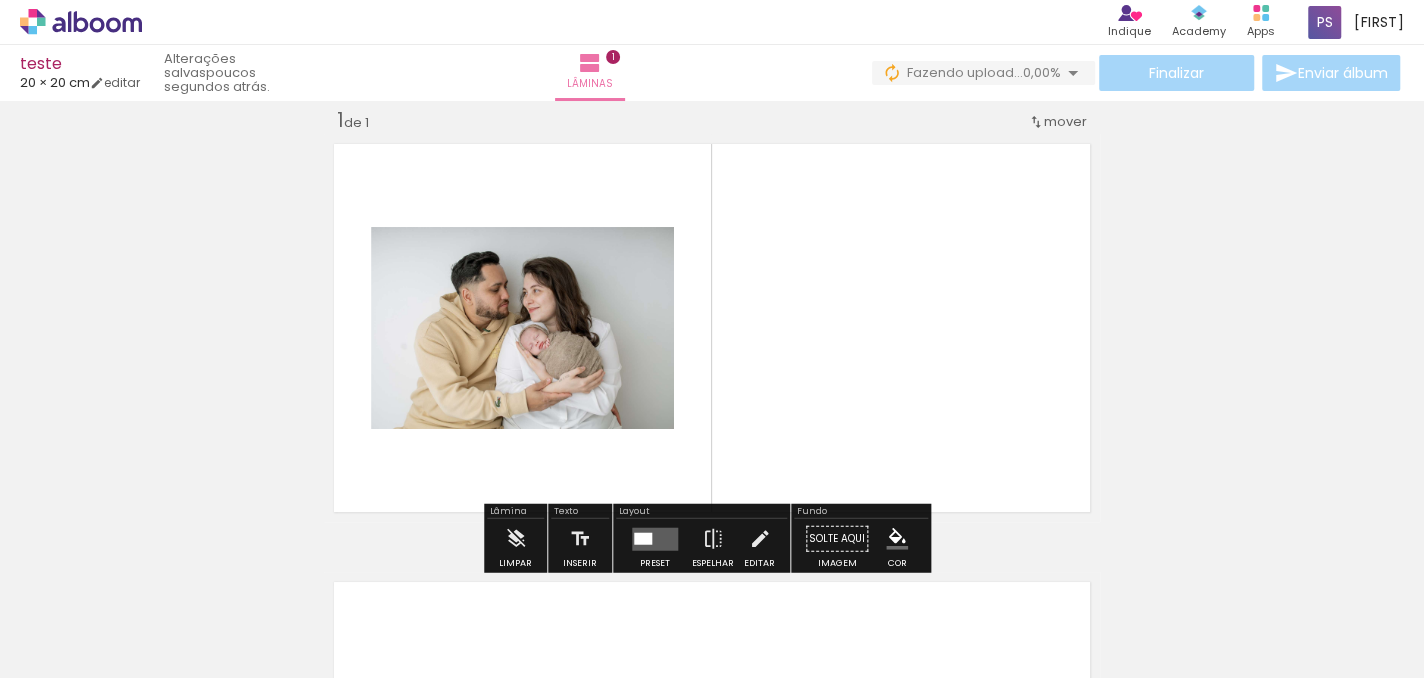 scroll, scrollTop: 25, scrollLeft: 0, axis: vertical 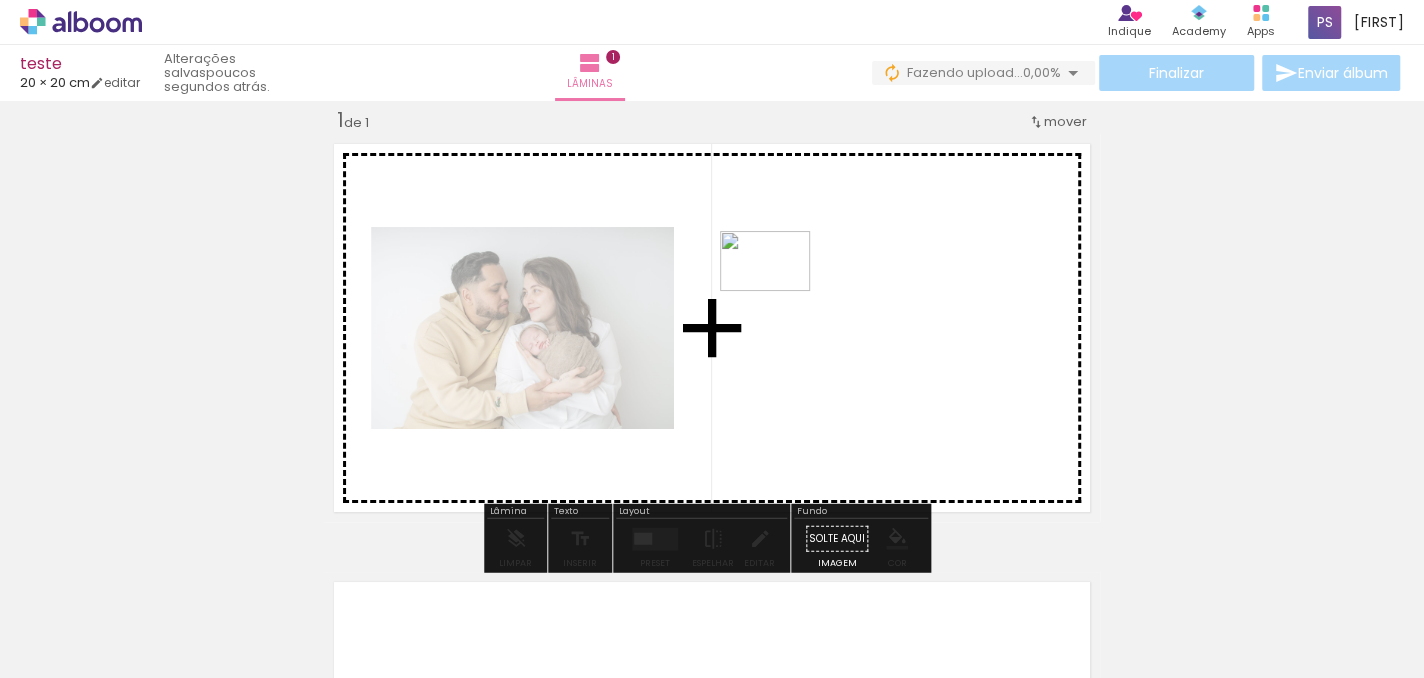 drag, startPoint x: 317, startPoint y: 627, endPoint x: 781, endPoint y: 291, distance: 572.88043 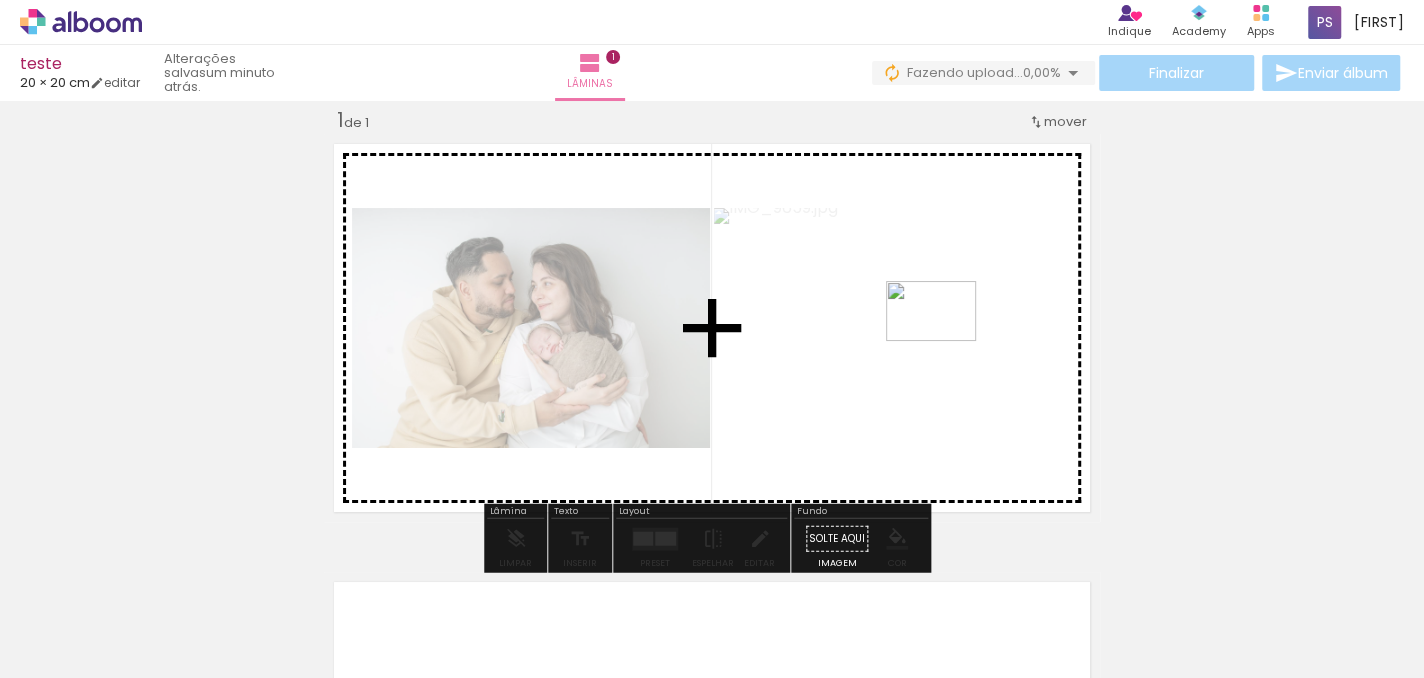 drag, startPoint x: 443, startPoint y: 607, endPoint x: 946, endPoint y: 341, distance: 569.00354 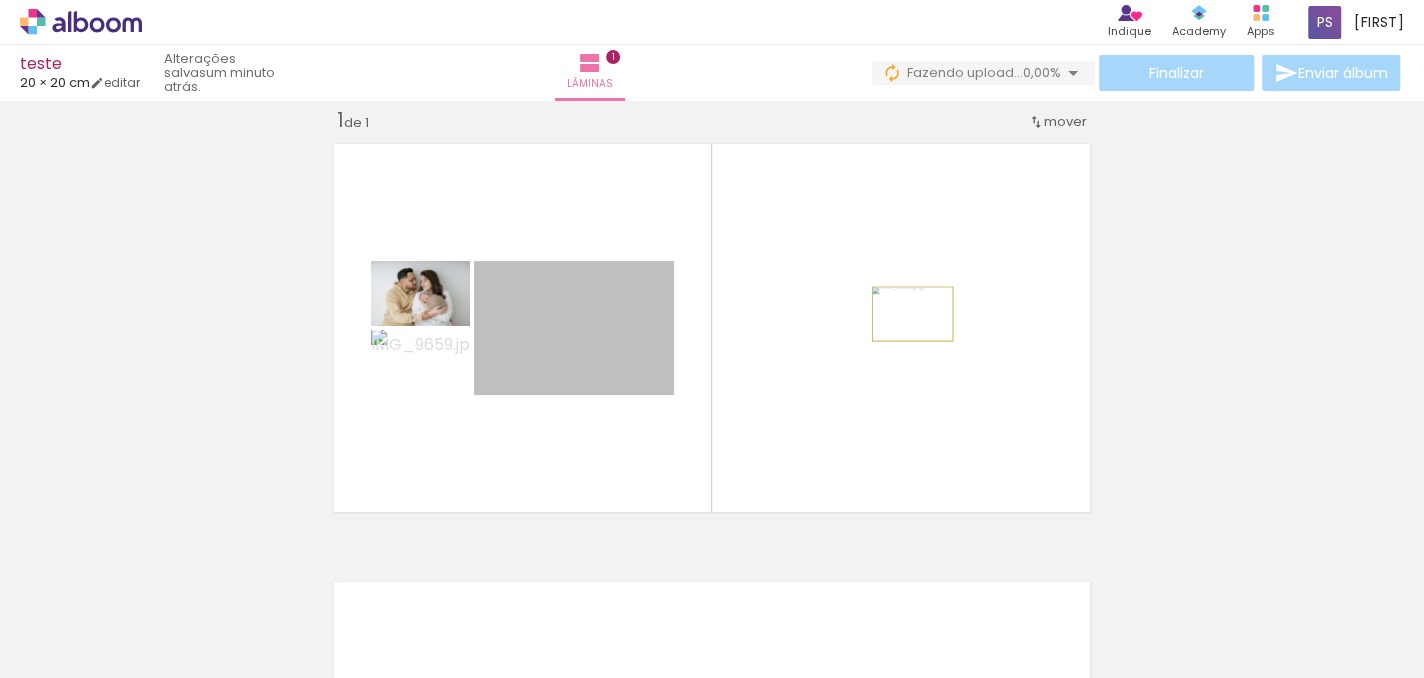 drag, startPoint x: 537, startPoint y: 331, endPoint x: 912, endPoint y: 318, distance: 375.22528 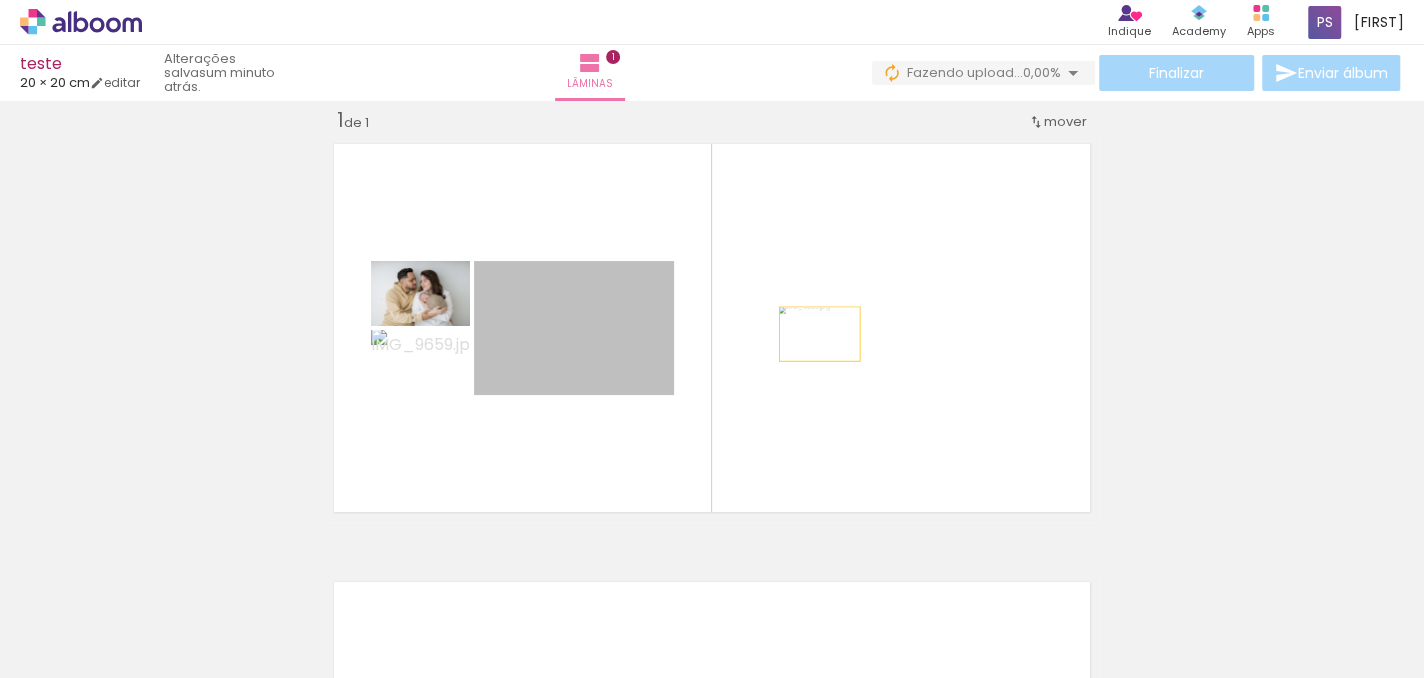 drag, startPoint x: 535, startPoint y: 354, endPoint x: 947, endPoint y: 318, distance: 413.56982 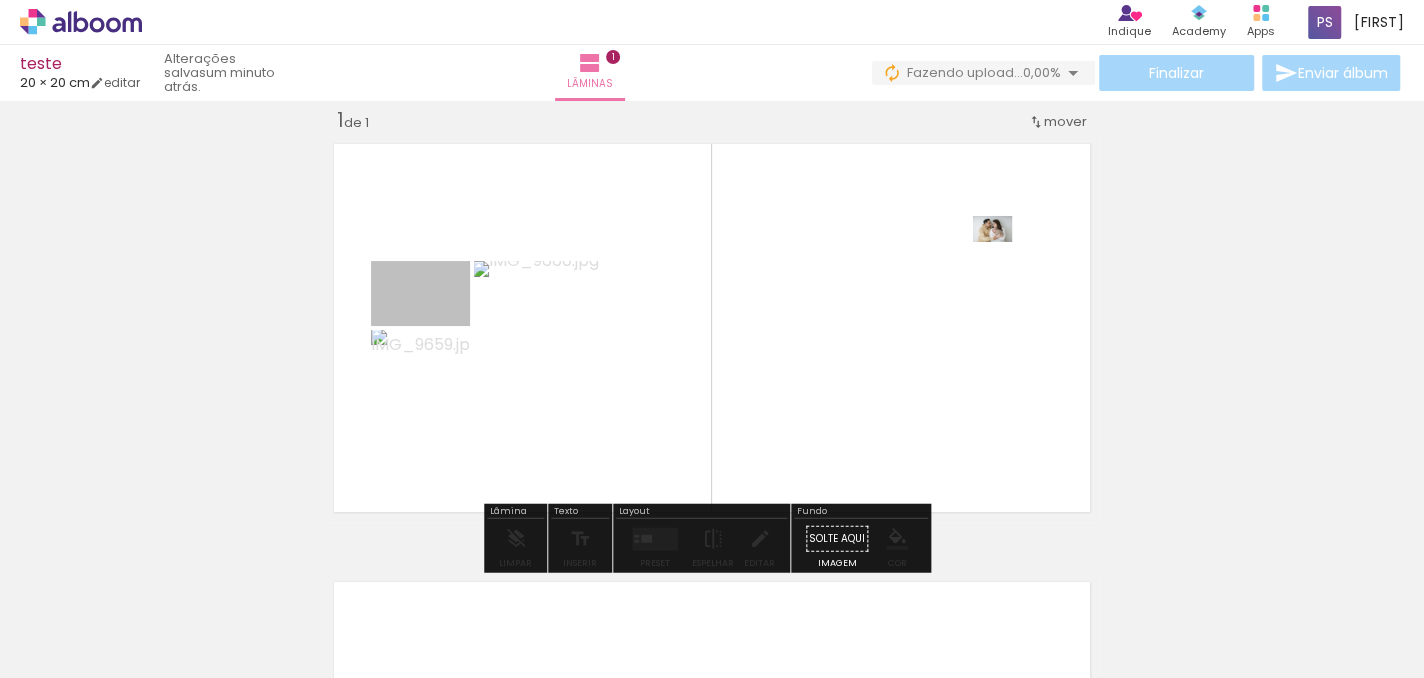drag, startPoint x: 425, startPoint y: 310, endPoint x: 985, endPoint y: 228, distance: 565.97174 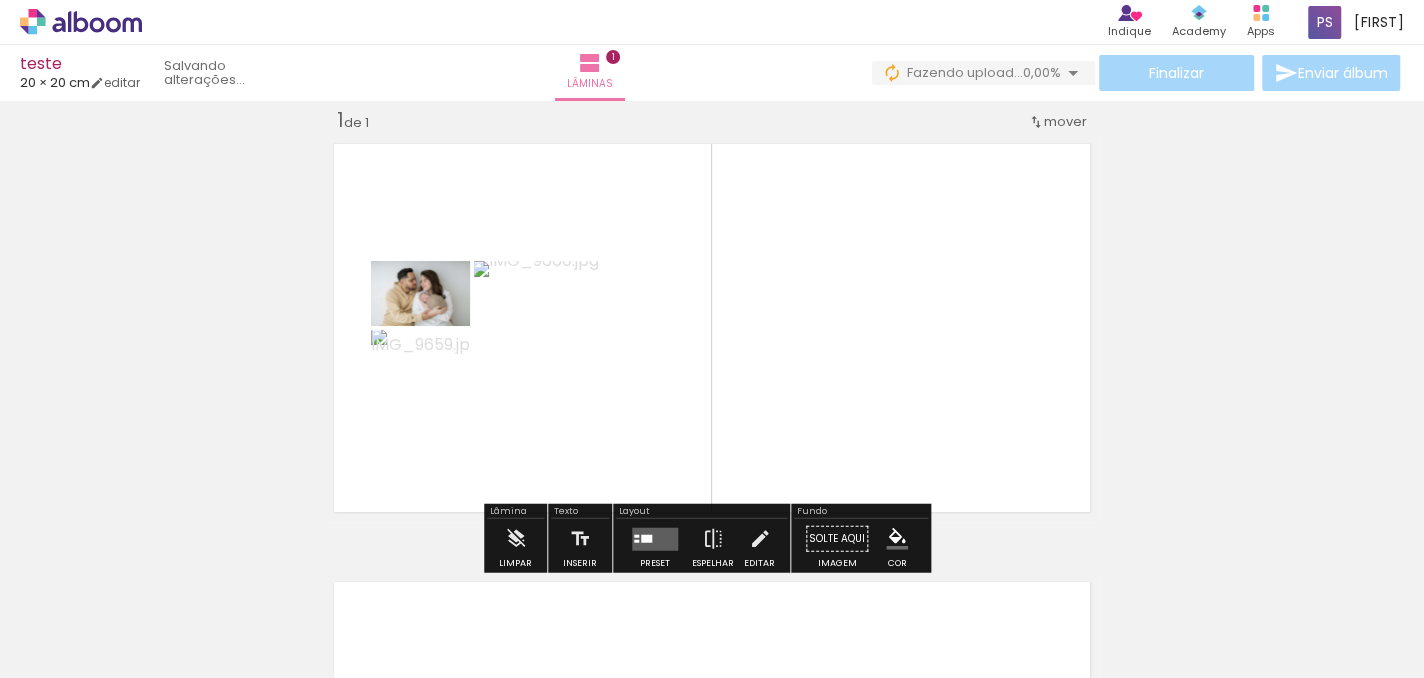 click at bounding box center (712, 328) 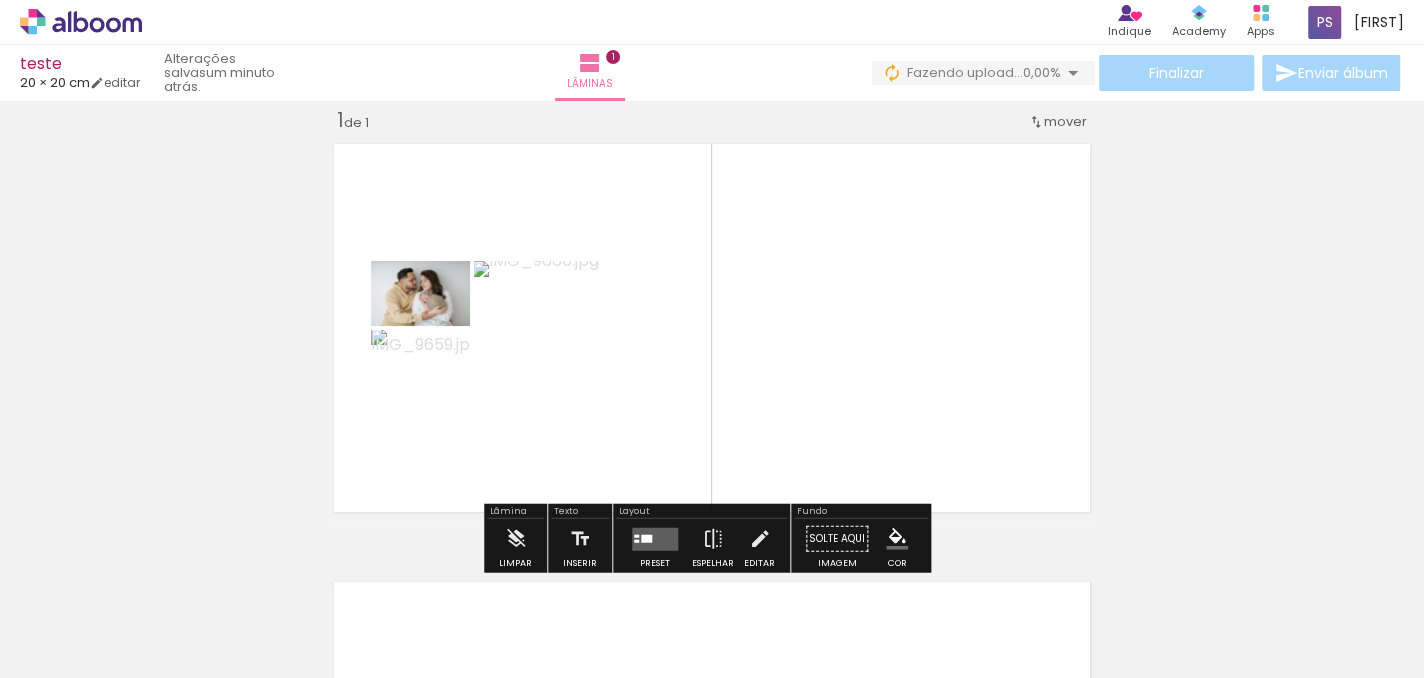 click at bounding box center (712, 328) 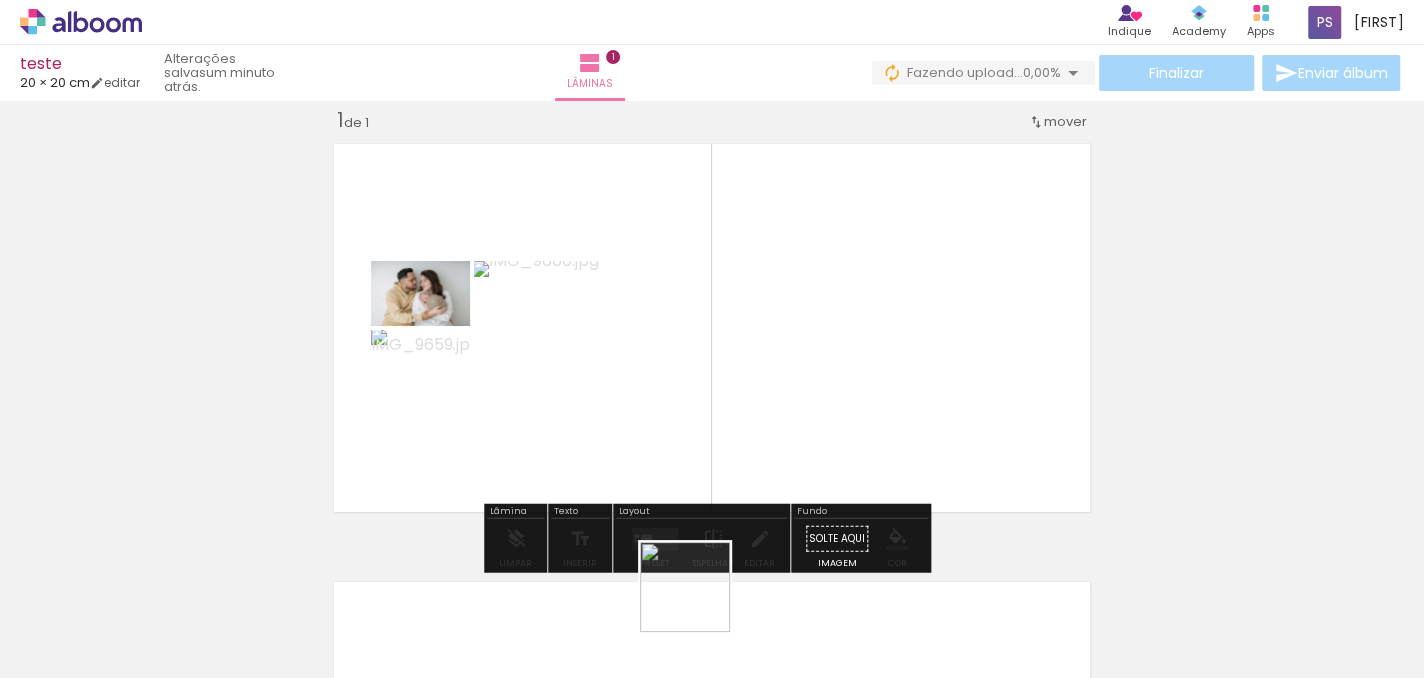 drag, startPoint x: 684, startPoint y: 633, endPoint x: 899, endPoint y: 273, distance: 419.3149 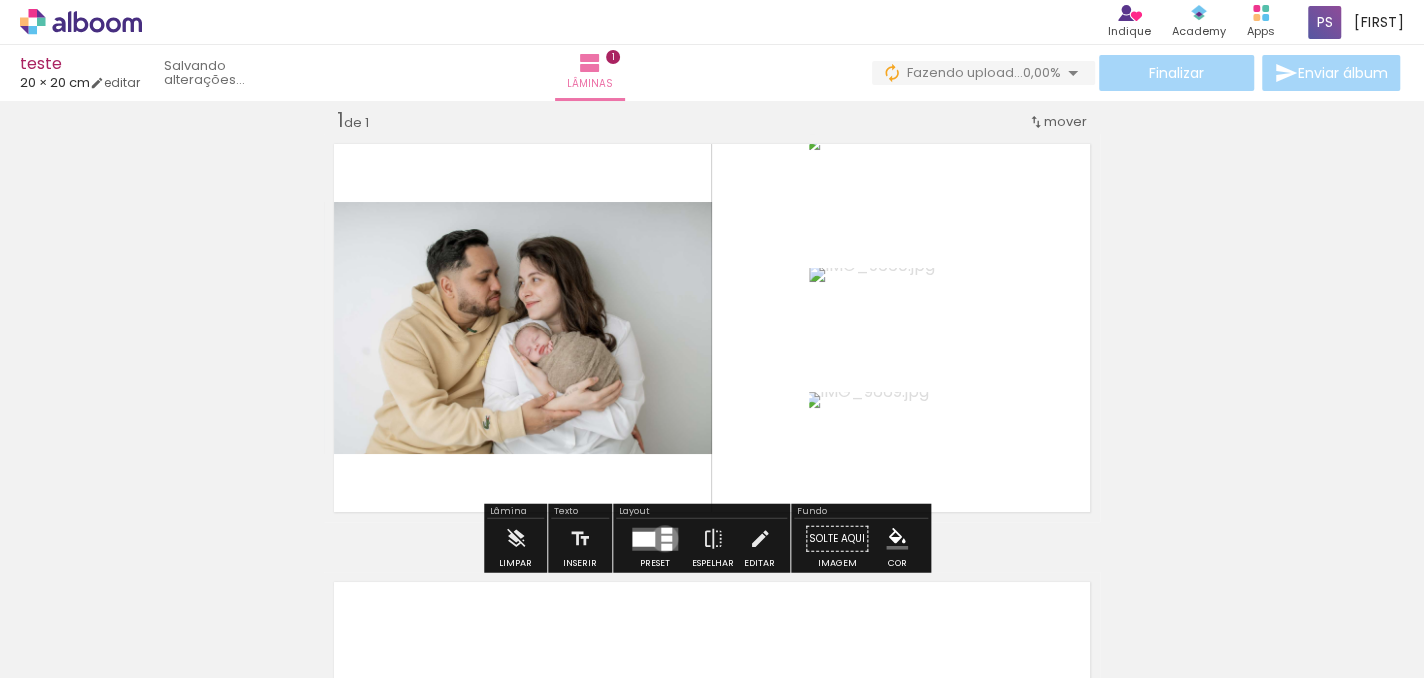 click at bounding box center (666, 538) 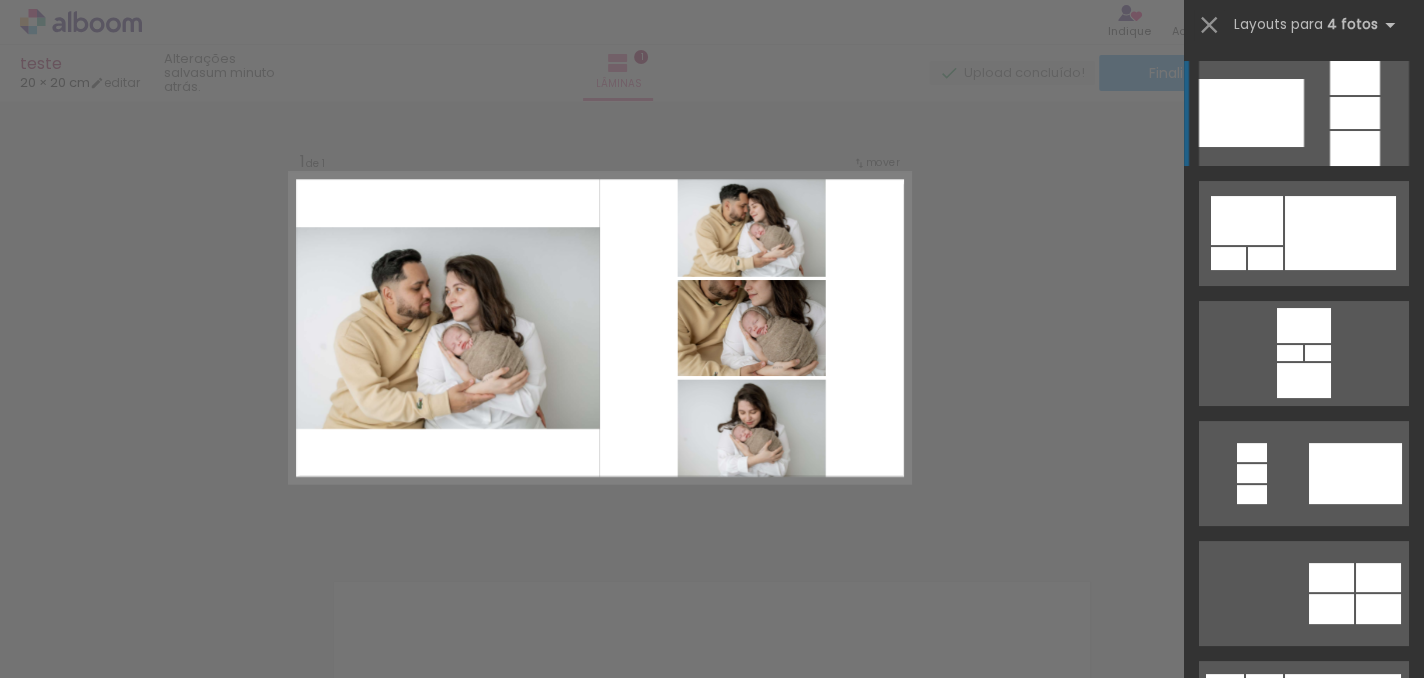 click at bounding box center [1355, 113] 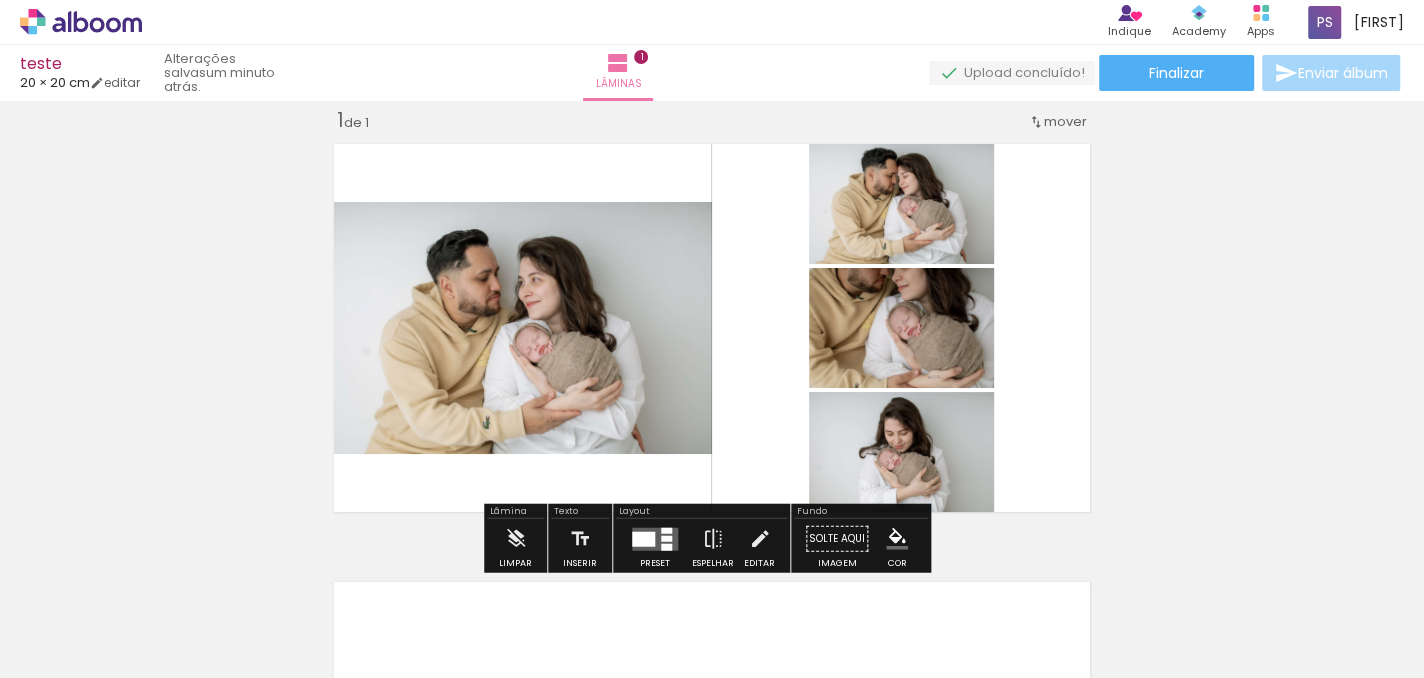 scroll, scrollTop: 0, scrollLeft: 0, axis: both 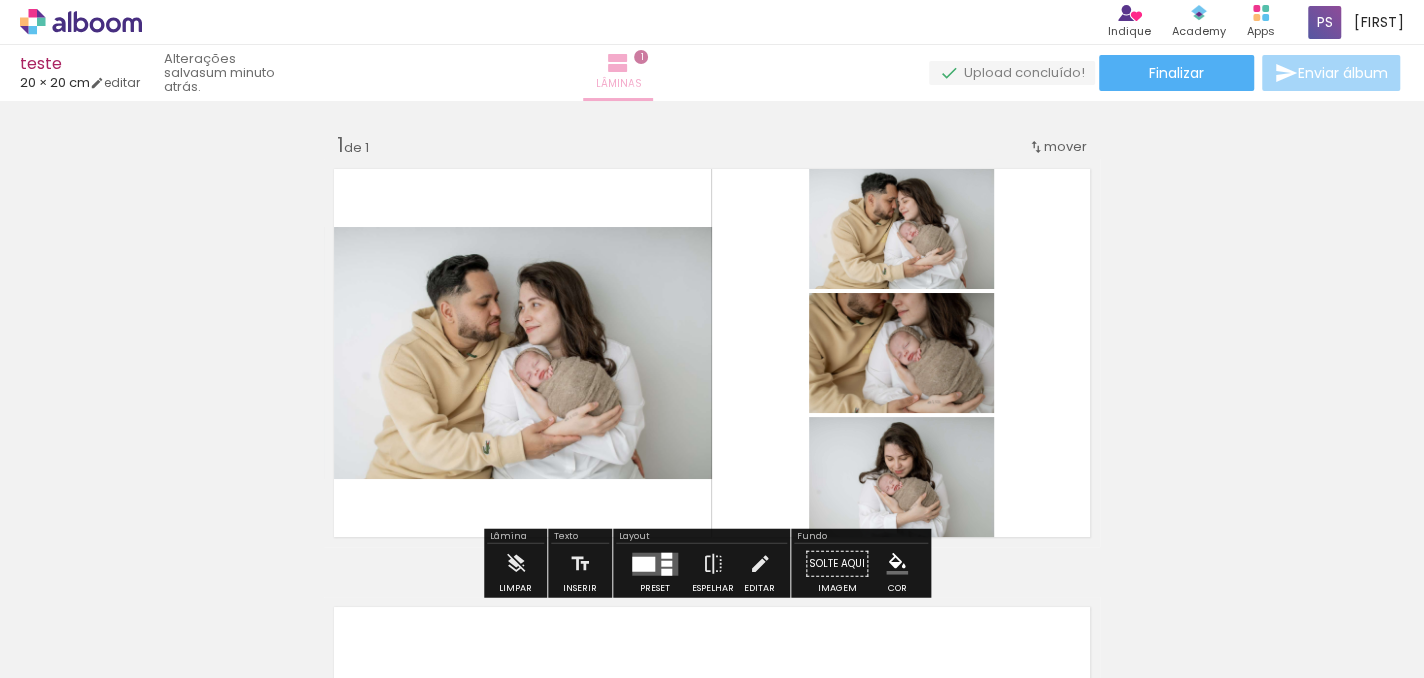 click on "Lâminas 1" at bounding box center [618, 73] 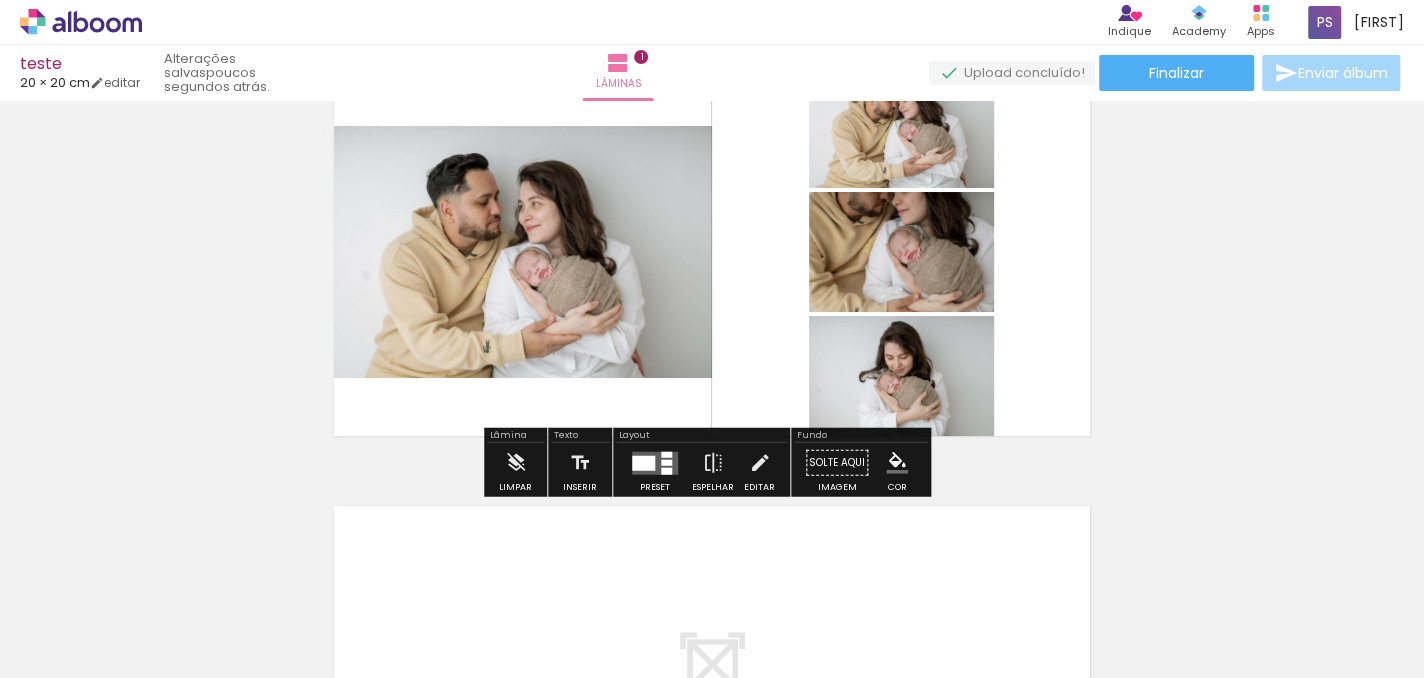 scroll, scrollTop: 0, scrollLeft: 0, axis: both 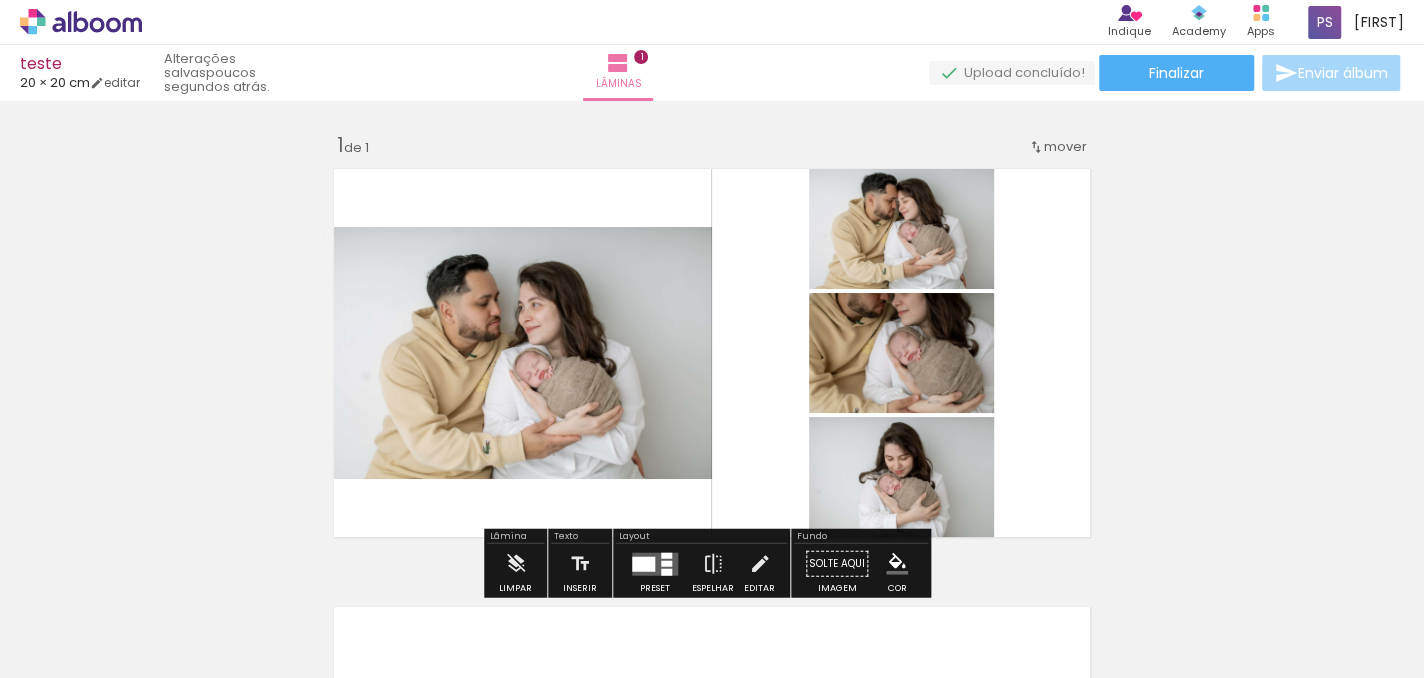 click at bounding box center [712, 353] 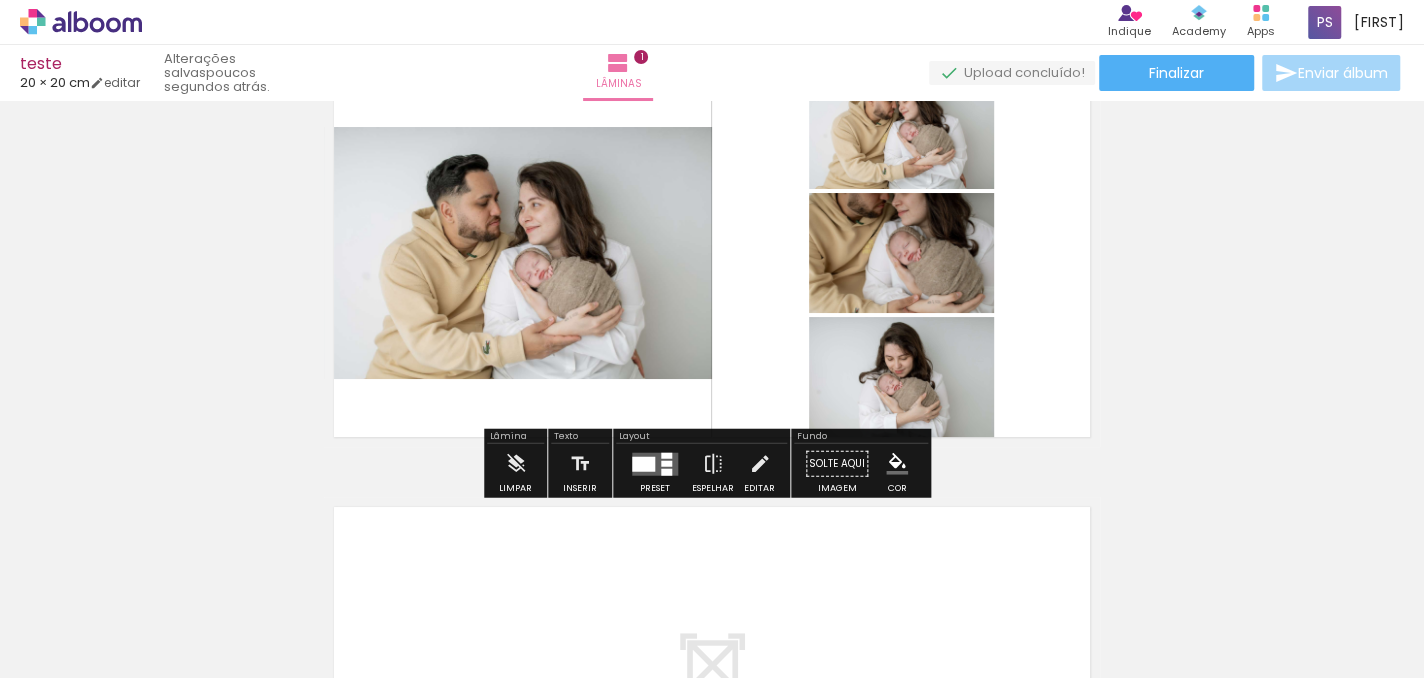 click 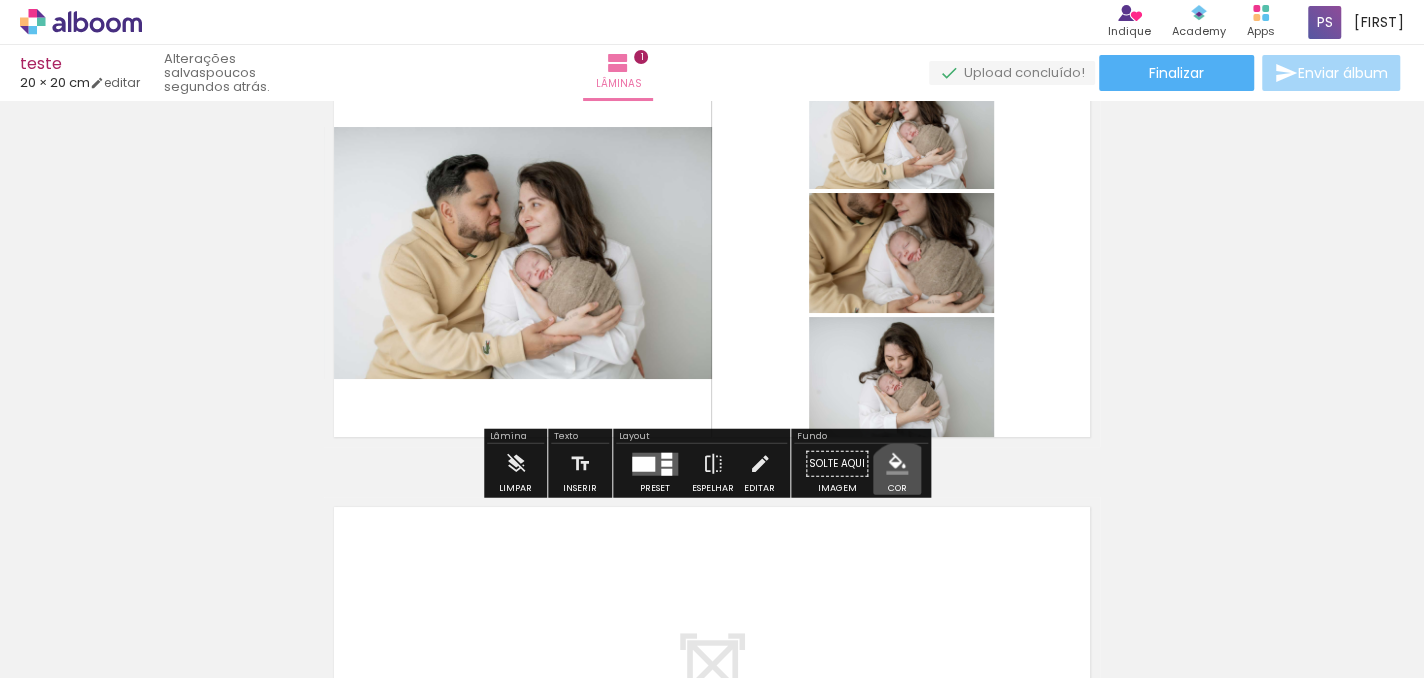click on "#ffebee #ffcdd2 #ef9a9a #e57373 #ef5350 #f44336 #e53935 #d32f2f #c62828 #b71c1c #fce4ec #f8bbd0 #f48fb1 #f06292 #ec407a #e91e63 #d81b60 #c2185b #ad1457 #880e4f #f3e5f5 #e1bee7 #ce93d8 #ba68c8 #ab47bc #9c27b0 #8e24aa #7b1fa2 #6a1b9a #4a148c #ede7f6 #d1c4e9 #b39ddb #9575cd #7e57c2 #673ab7 #5e35b1 #512da8 #4527a0 #311b92 #e8eaf6 #c5cae9 #9fa8da #7986cb #5c6bc0 #3f51b5 #3949ab #303f9f #283593 #1a237e #e3f2fd #bbdefb #90caf9 #64b5f6 #42a5f5 #2196f3 #1e88e5 #1976d2 #1565c0 #0d47a1 #e1f5fe #b3e5fc #81d4fa #4fc3f7 #29b6f6 #03a9f4 #039be5 #0288d1 #0277bd #01579b #e0f7fa #b2ebf2 #80deea #4dd0e1 #26c6da #00bcd4 #00acc1 #0097a7 #00838f #006064 #e0f2f1 #b2dfdb #80cbc4 #4db6ac #26a69a #009688 #00897b #00796b #00695c #004d40 #e8f5e9 #c8e6c9 #a5d6a7 #81c784 #66bb6a #4caf50 #43a047 #388e3c #2e7d32 #1b5e20 #f1f8e9 #dcedc8 #c5e1a5 #aed581 #9ccc65 #8bc34a #7cb342 #689f38 #558b2f #33691e #f9fbe7 #f0f4c3 #e6ee9c #dce775 #d4e157 #cddc39 #c0ca33 #afb42b #9e9d24 #827717 #fffde7 #fff9c4 #fff59d #fff176 #ffee58 #ffeb3b #fdd835 #fbc02d" at bounding box center (897, 464) 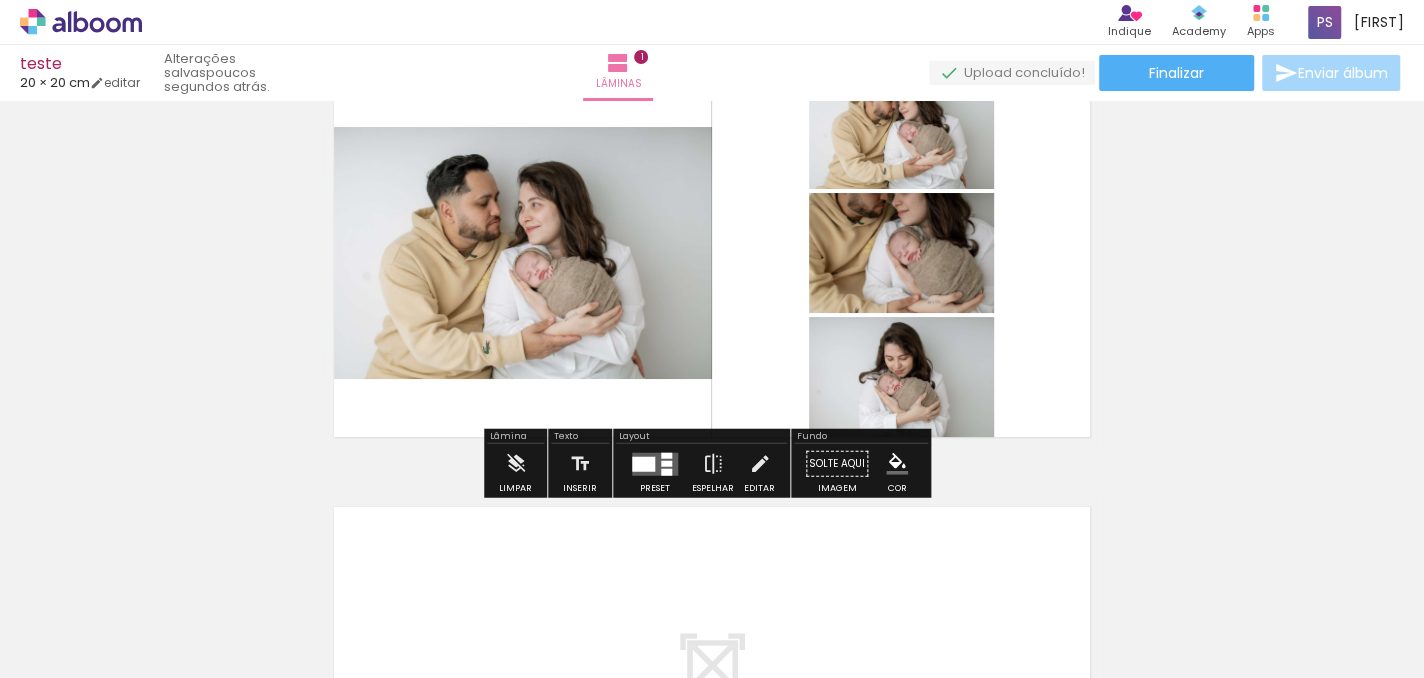 click at bounding box center (712, 253) 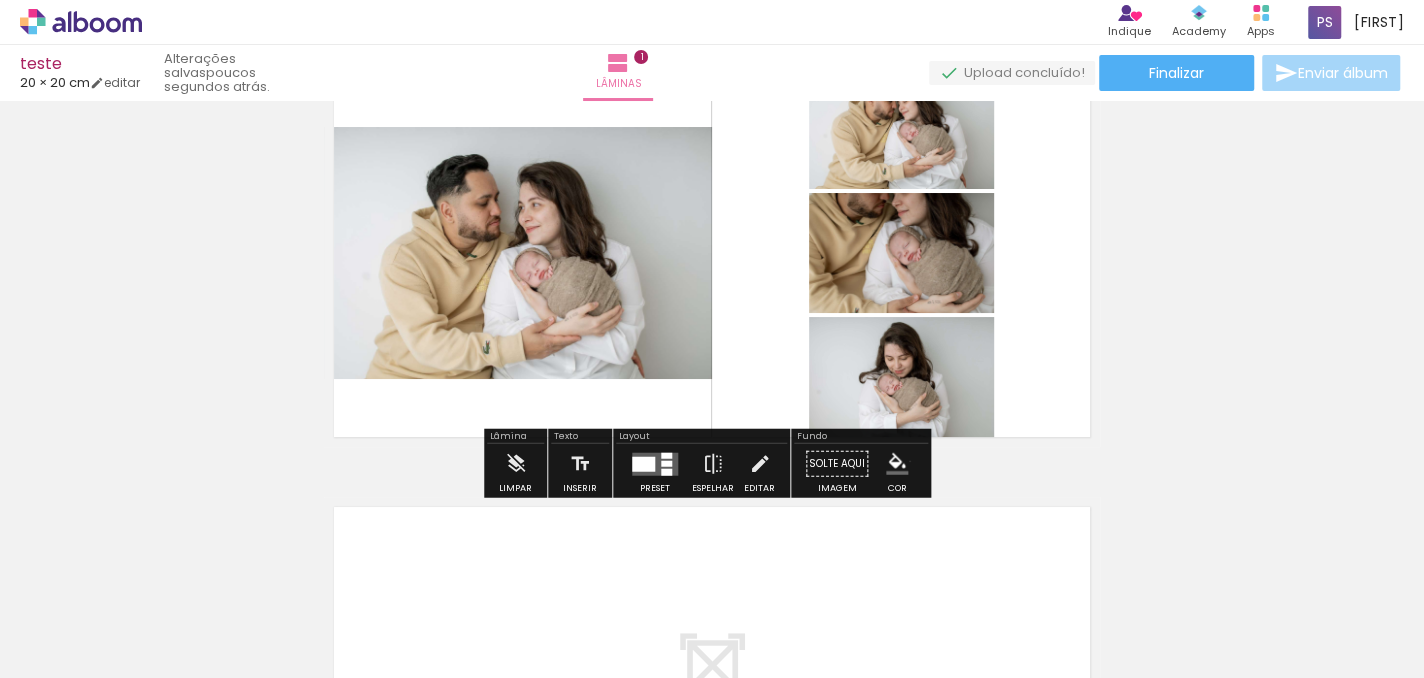 click on "#ffebee #ffcdd2 #ef9a9a #e57373 #ef5350 #f44336 #e53935 #d32f2f #c62828 #b71c1c #fce4ec #f8bbd0 #f48fb1 #f06292 #ec407a #e91e63 #d81b60 #c2185b #ad1457 #880e4f #f3e5f5 #e1bee7 #ce93d8 #ba68c8 #ab47bc #9c27b0 #8e24aa #7b1fa2 #6a1b9a #4a148c #ede7f6 #d1c4e9 #b39ddb #9575cd #7e57c2 #673ab7 #5e35b1 #512da8 #4527a0 #311b92 #e8eaf6 #c5cae9 #9fa8da #7986cb #5c6bc0 #3f51b5 #3949ab #303f9f #283593 #1a237e #e3f2fd #bbdefb #90caf9 #64b5f6 #42a5f5 #2196f3 #1e88e5 #1976d2 #1565c0 #0d47a1 #e1f5fe #b3e5fc #81d4fa #4fc3f7 #29b6f6 #03a9f4 #039be5 #0288d1 #0277bd #01579b #e0f7fa #b2ebf2 #80deea #4dd0e1 #26c6da #00bcd4 #00acc1 #0097a7 #00838f #006064 #e0f2f1 #b2dfdb #80cbc4 #4db6ac #26a69a #009688 #00897b #00796b #00695c #004d40 #e8f5e9 #c8e6c9 #a5d6a7 #81c784 #66bb6a #4caf50 #43a047 #388e3c #2e7d32 #1b5e20 #f1f8e9 #dcedc8 #c5e1a5 #aed581 #9ccc65 #8bc34a #7cb342 #689f38 #558b2f #33691e #f9fbe7 #f0f4c3 #e6ee9c #dce775 #d4e157 #cddc39 #c0ca33 #afb42b #9e9d24 #827717 #fffde7 #fff9c4 #fff59d #fff176 #ffee58 #ffeb3b #fdd835 #fbc02d" at bounding box center (897, 464) 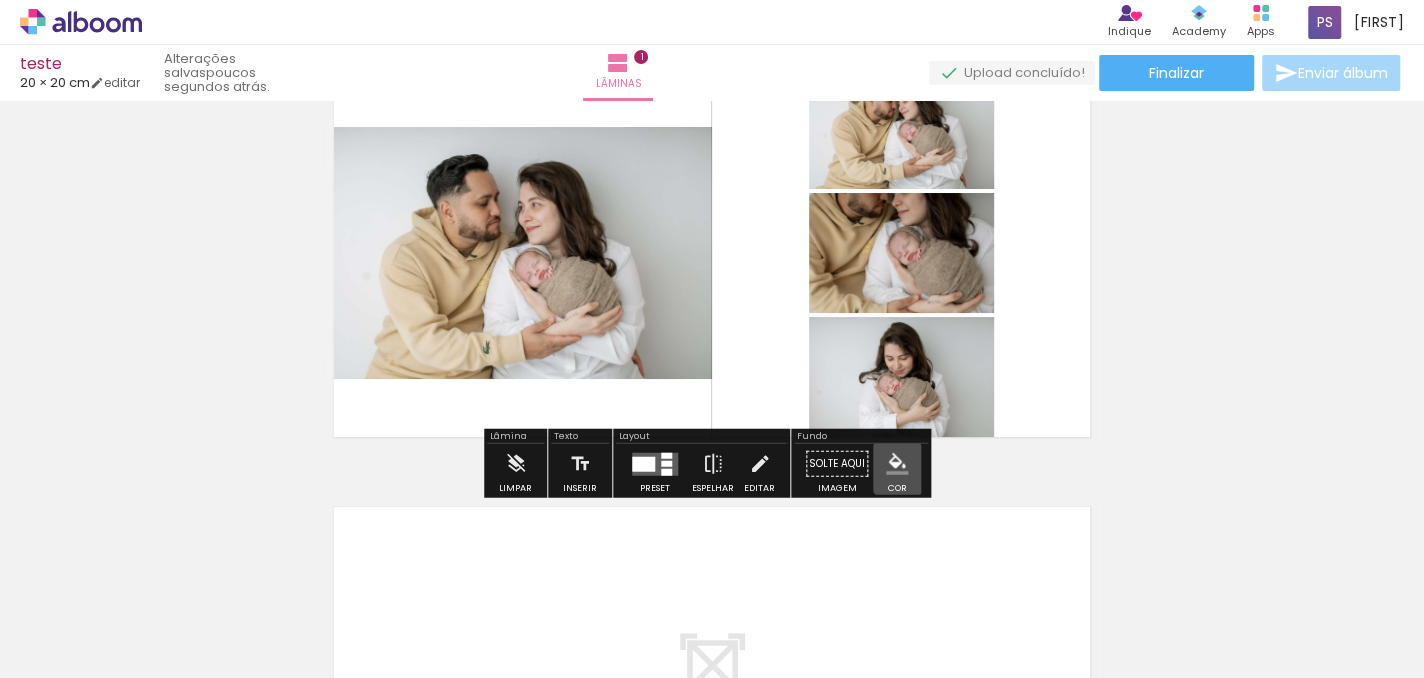 click on "#ffebee #ffcdd2 #ef9a9a #e57373 #ef5350 #f44336 #e53935 #d32f2f #c62828 #b71c1c #fce4ec #f8bbd0 #f48fb1 #f06292 #ec407a #e91e63 #d81b60 #c2185b #ad1457 #880e4f #f3e5f5 #e1bee7 #ce93d8 #ba68c8 #ab47bc #9c27b0 #8e24aa #7b1fa2 #6a1b9a #4a148c #ede7f6 #d1c4e9 #b39ddb #9575cd #7e57c2 #673ab7 #5e35b1 #512da8 #4527a0 #311b92 #e8eaf6 #c5cae9 #9fa8da #7986cb #5c6bc0 #3f51b5 #3949ab #303f9f #283593 #1a237e #e3f2fd #bbdefb #90caf9 #64b5f6 #42a5f5 #2196f3 #1e88e5 #1976d2 #1565c0 #0d47a1 #e1f5fe #b3e5fc #81d4fa #4fc3f7 #29b6f6 #03a9f4 #039be5 #0288d1 #0277bd #01579b #e0f7fa #b2ebf2 #80deea #4dd0e1 #26c6da #00bcd4 #00acc1 #0097a7 #00838f #006064 #e0f2f1 #b2dfdb #80cbc4 #4db6ac #26a69a #009688 #00897b #00796b #00695c #004d40 #e8f5e9 #c8e6c9 #a5d6a7 #81c784 #66bb6a #4caf50 #43a047 #388e3c #2e7d32 #1b5e20 #f1f8e9 #dcedc8 #c5e1a5 #aed581 #9ccc65 #8bc34a #7cb342 #689f38 #558b2f #33691e #f9fbe7 #f0f4c3 #e6ee9c #dce775 #d4e157 #cddc39 #c0ca33 #afb42b #9e9d24 #827717 #fffde7 #fff9c4 #fff59d #fff176 #ffee58 #ffeb3b #fdd835 #fbc02d" at bounding box center [897, 464] 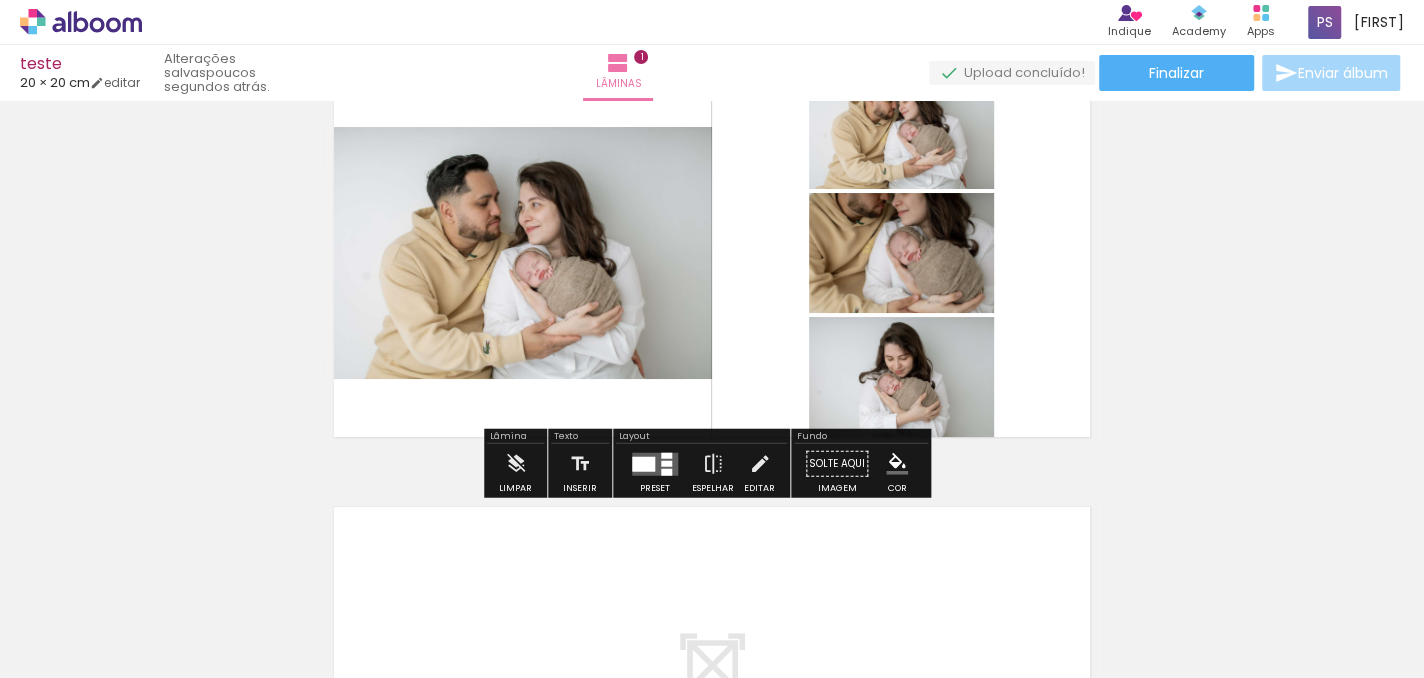 click on "Solte aqui Imagem" at bounding box center [837, 469] 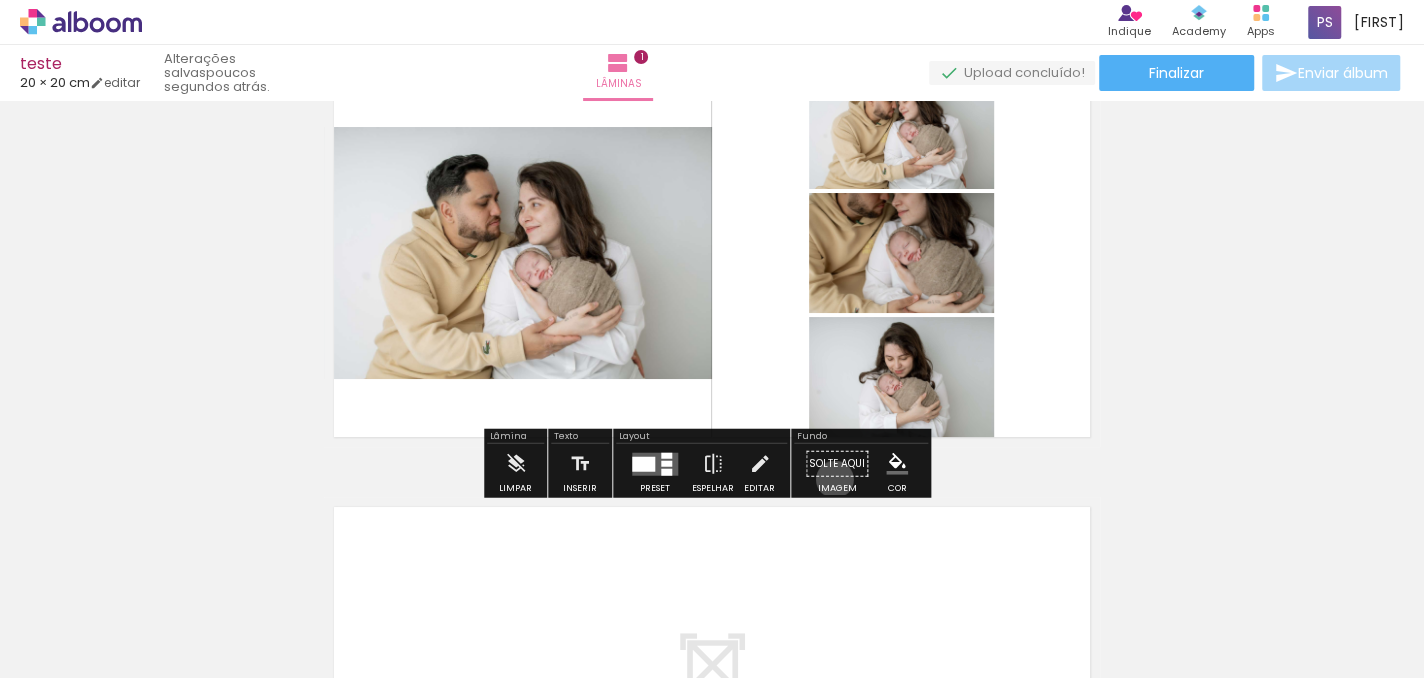 click on "Solte aqui Imagem" at bounding box center (837, 469) 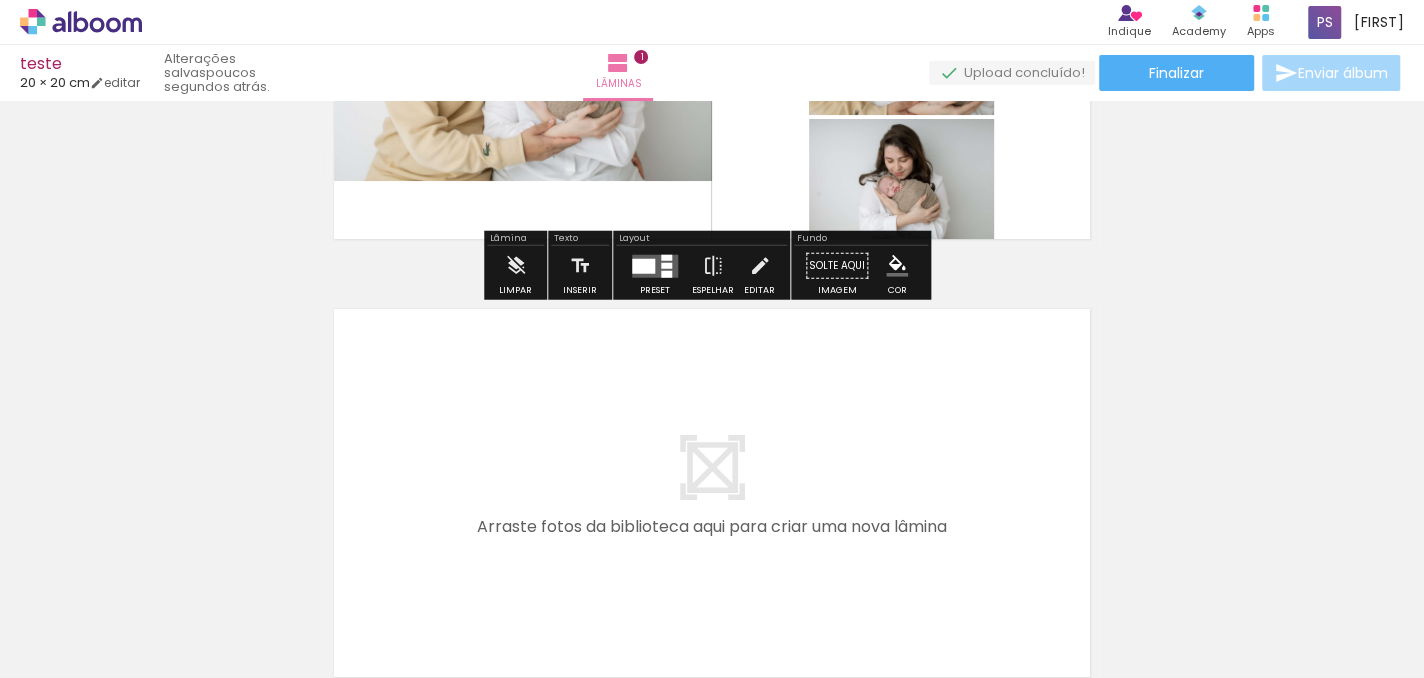 scroll, scrollTop: 300, scrollLeft: 0, axis: vertical 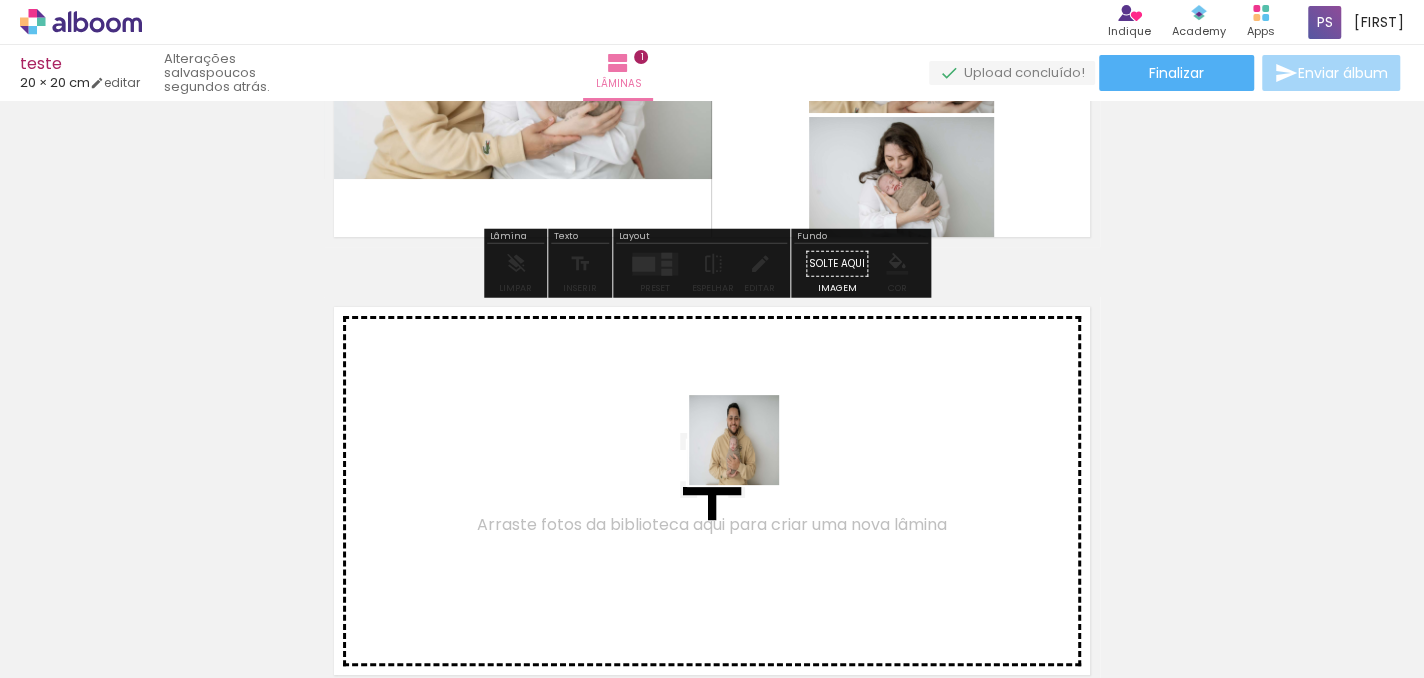 drag, startPoint x: 781, startPoint y: 633, endPoint x: 749, endPoint y: 455, distance: 180.85353 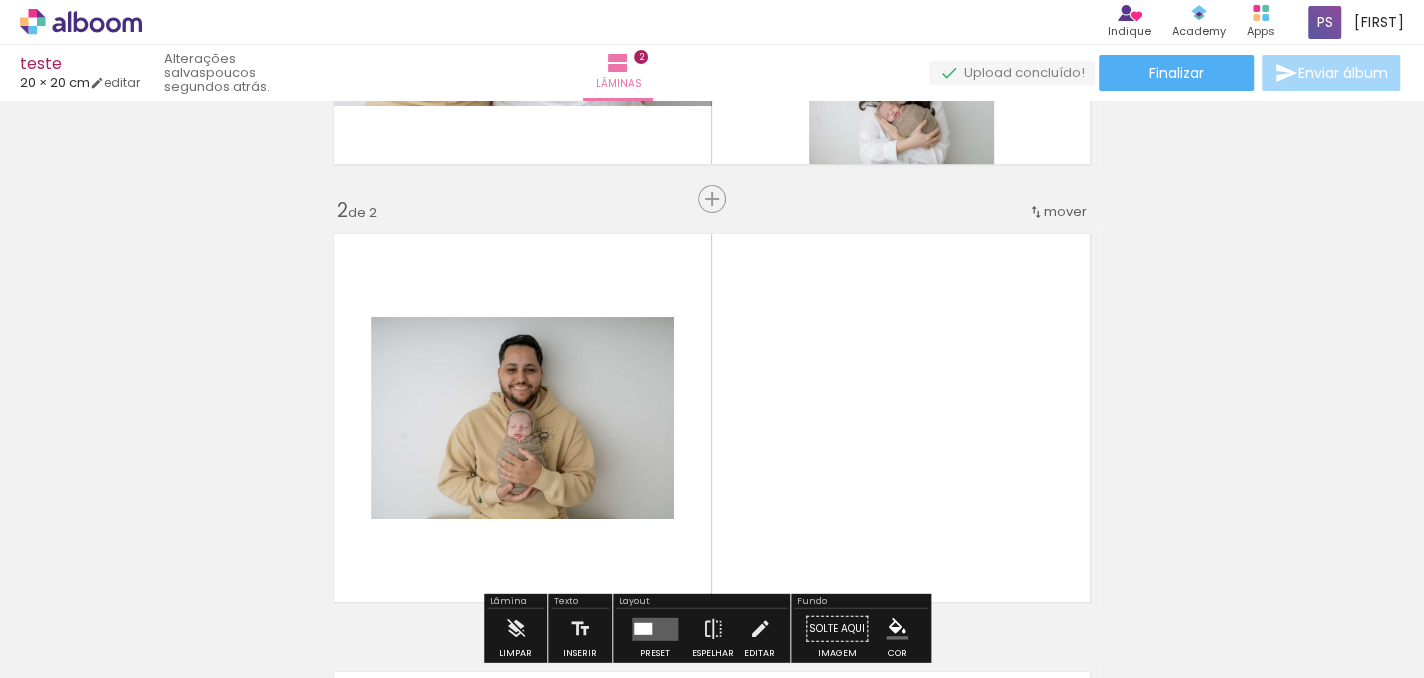 scroll, scrollTop: 463, scrollLeft: 0, axis: vertical 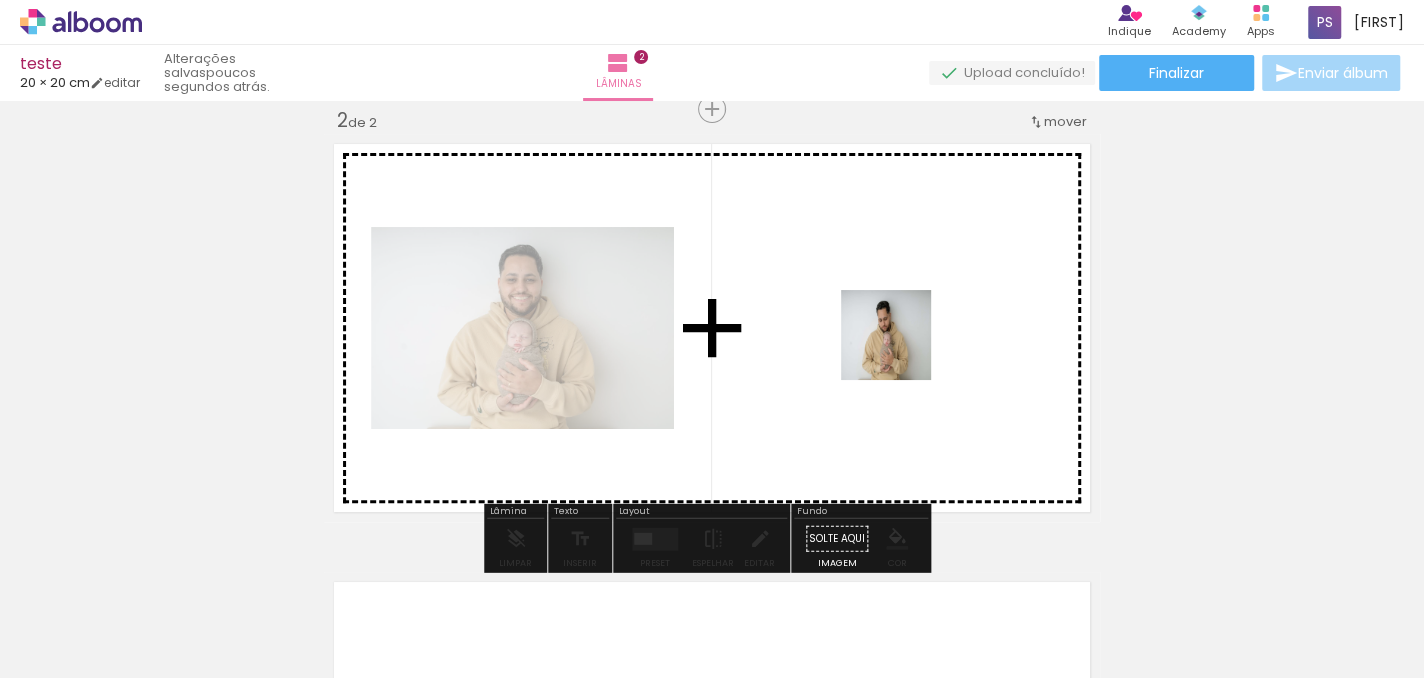 drag, startPoint x: 987, startPoint y: 629, endPoint x: 901, endPoint y: 344, distance: 297.69278 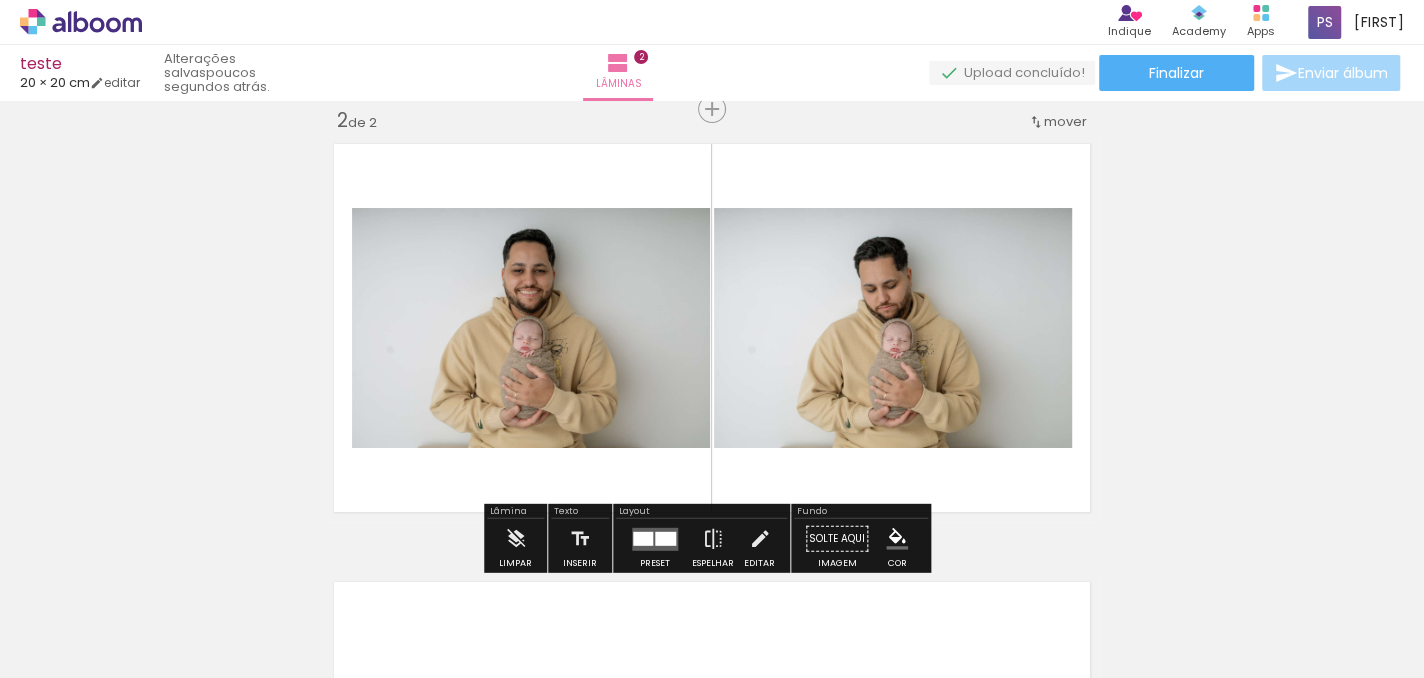 click at bounding box center (200, 611) 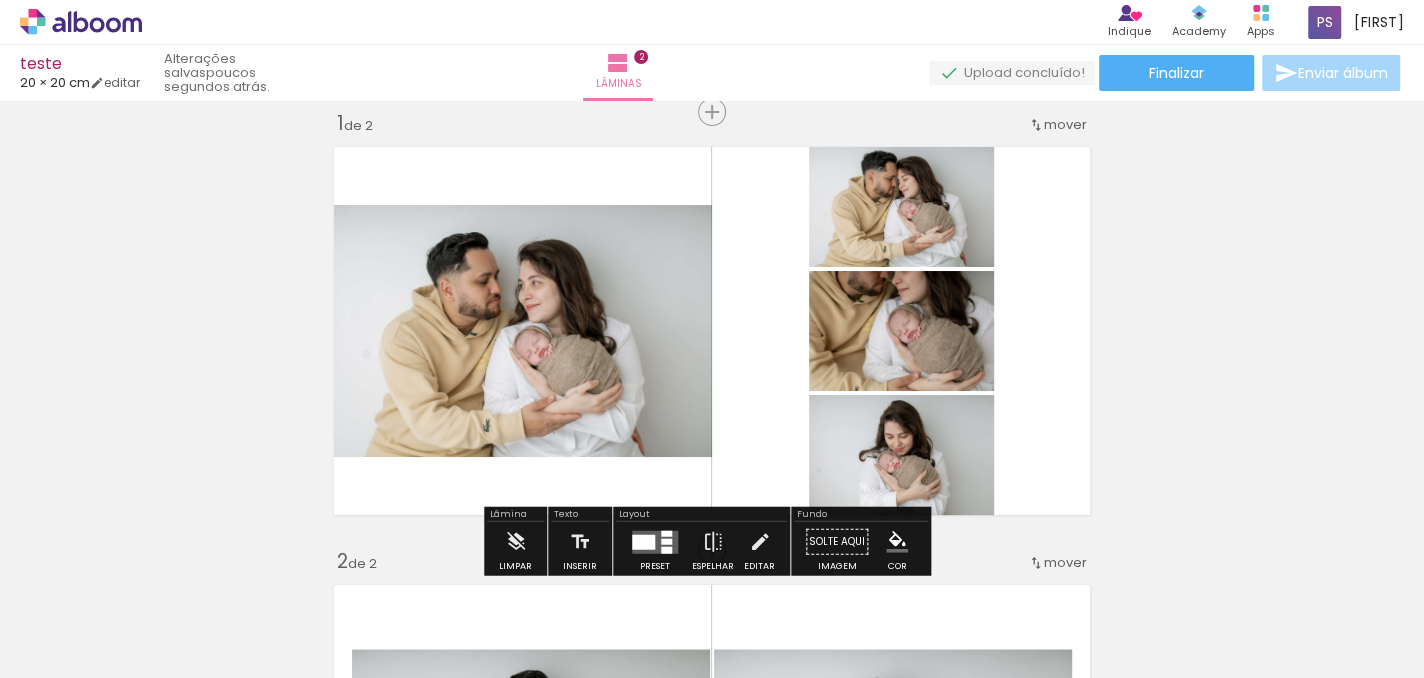 scroll, scrollTop: 0, scrollLeft: 0, axis: both 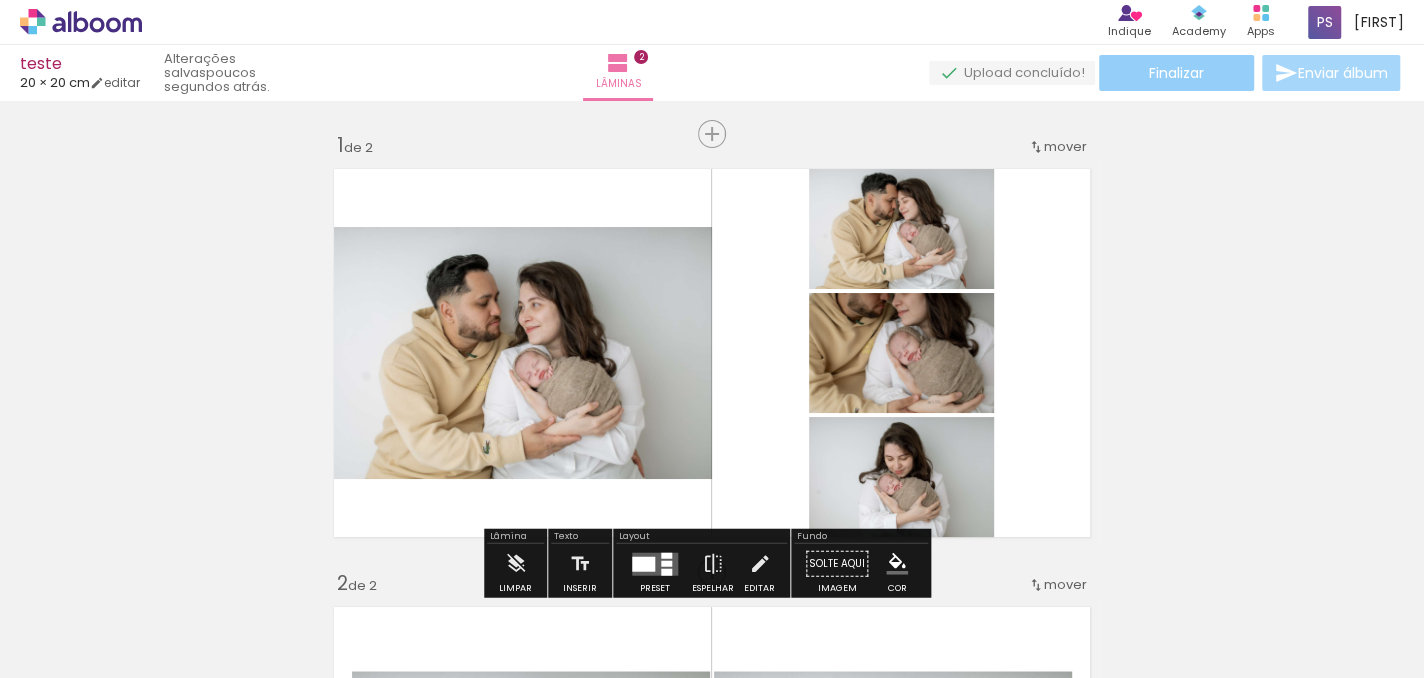click on "Finalizar" 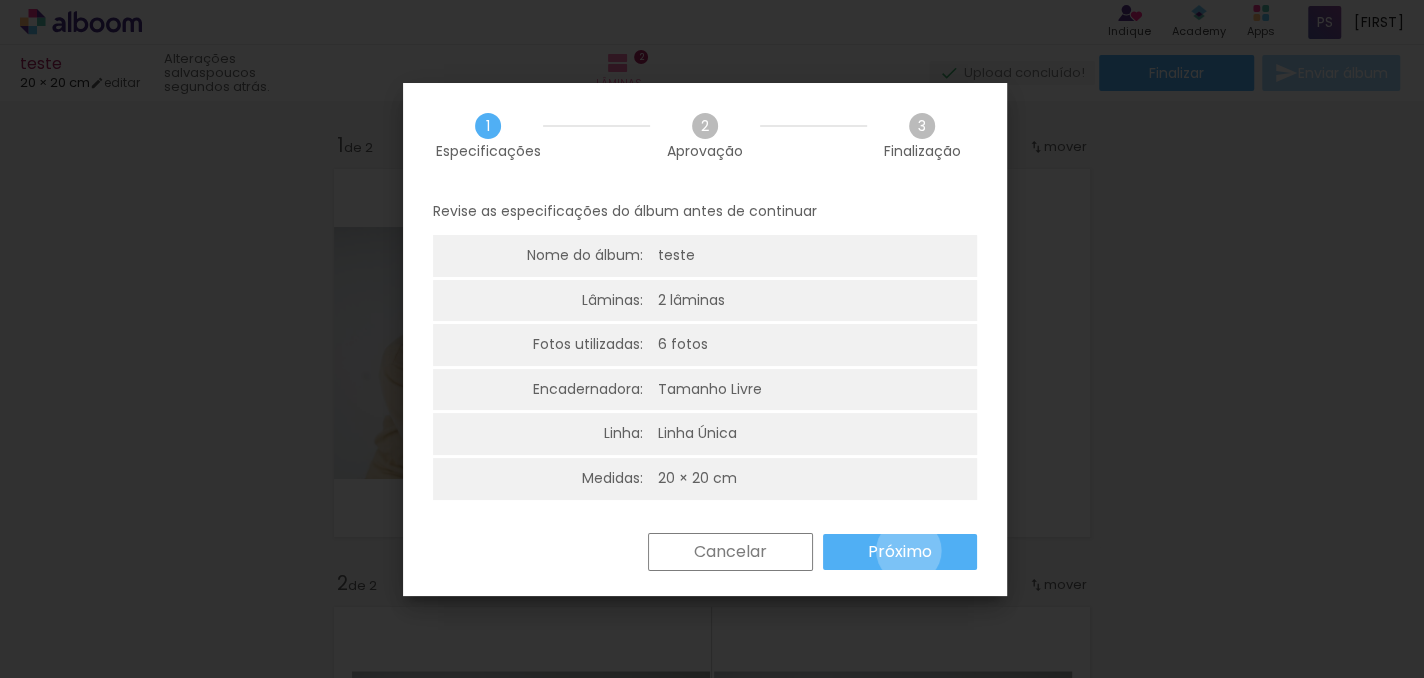 click on "Próximo" at bounding box center [0, 0] 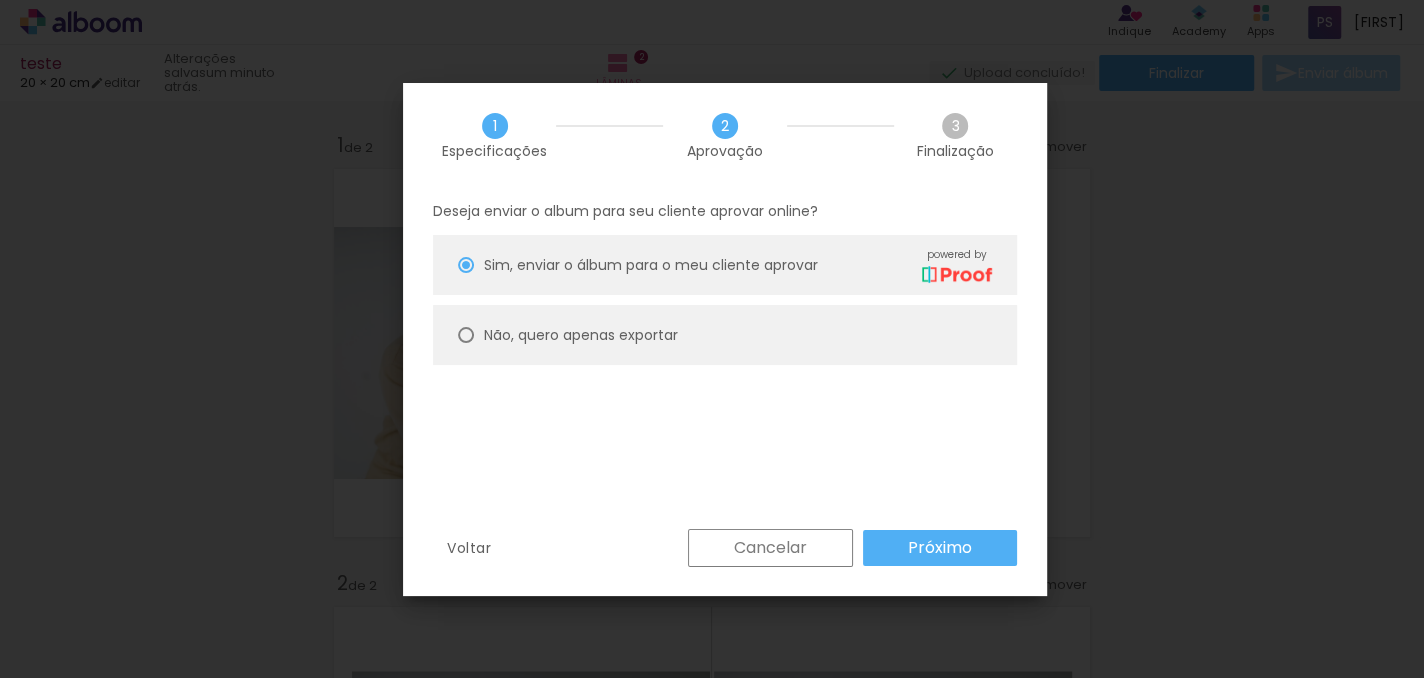 click on "Não, quero apenas exportar" at bounding box center (0, 0) 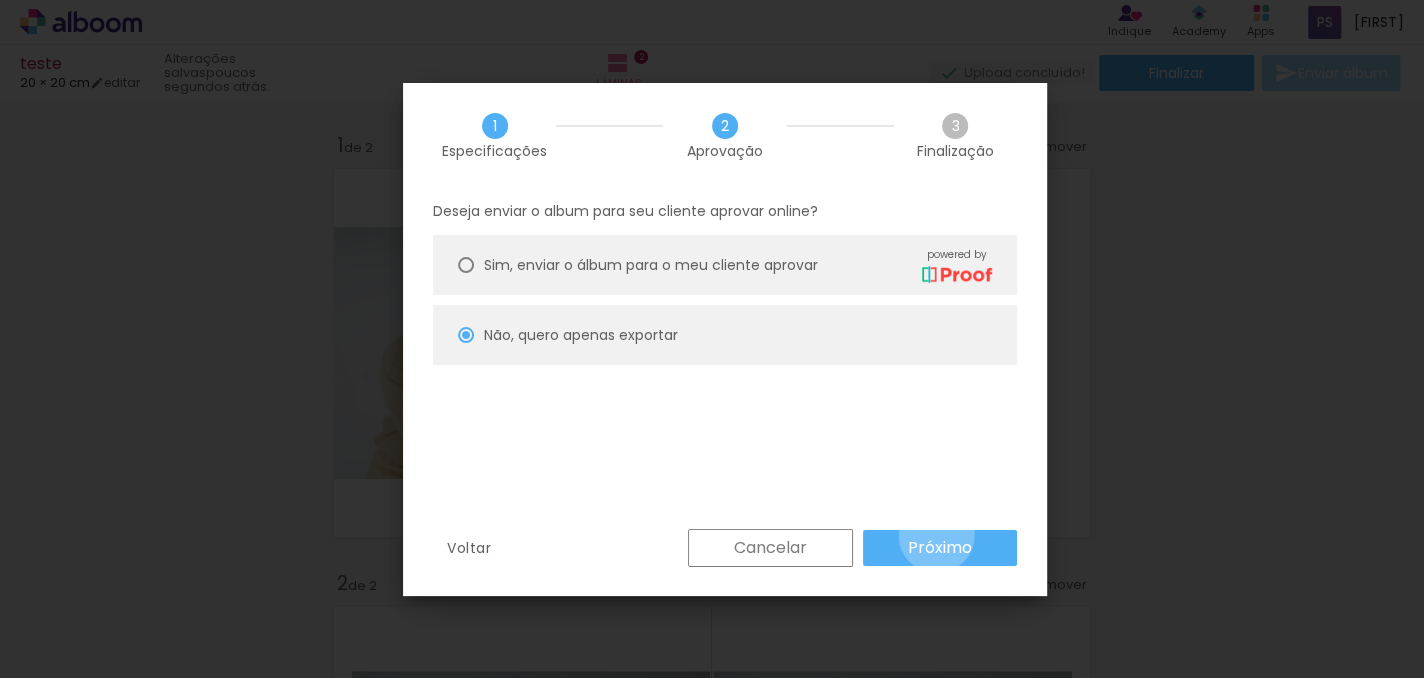 click on "Próximo" at bounding box center (940, 548) 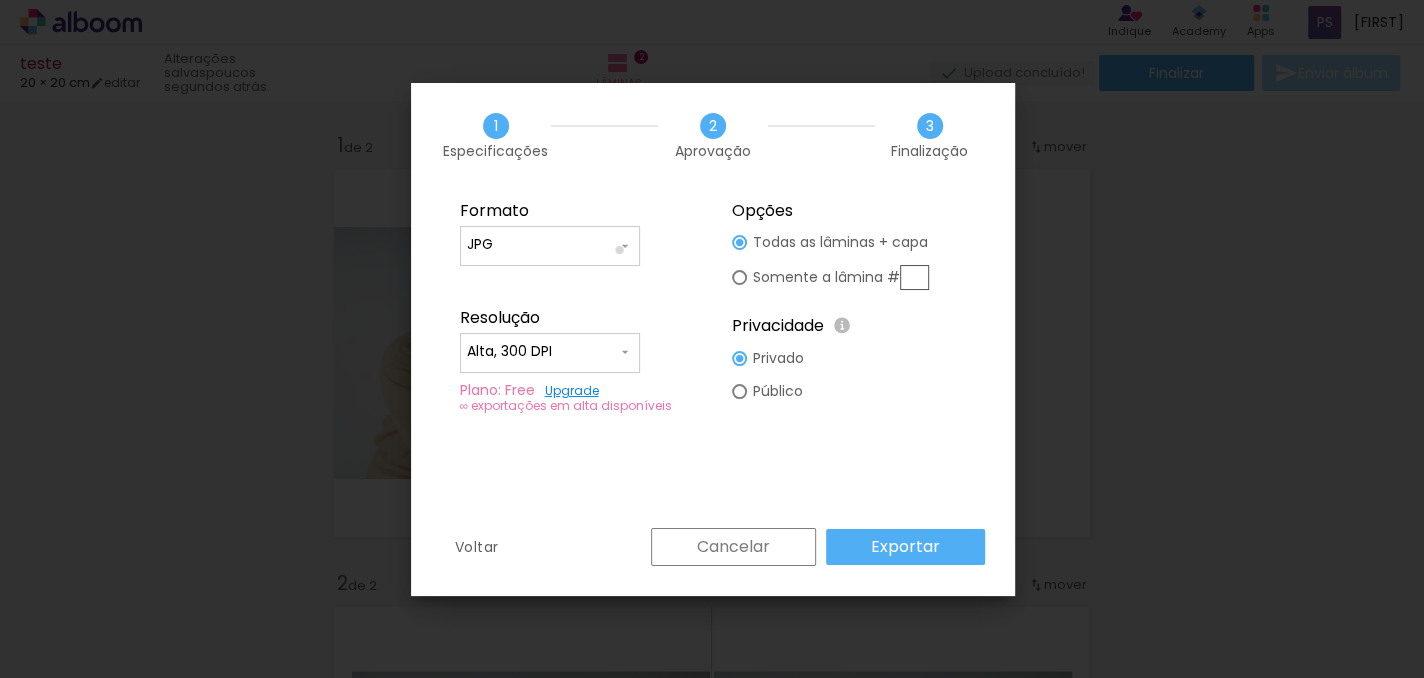 click 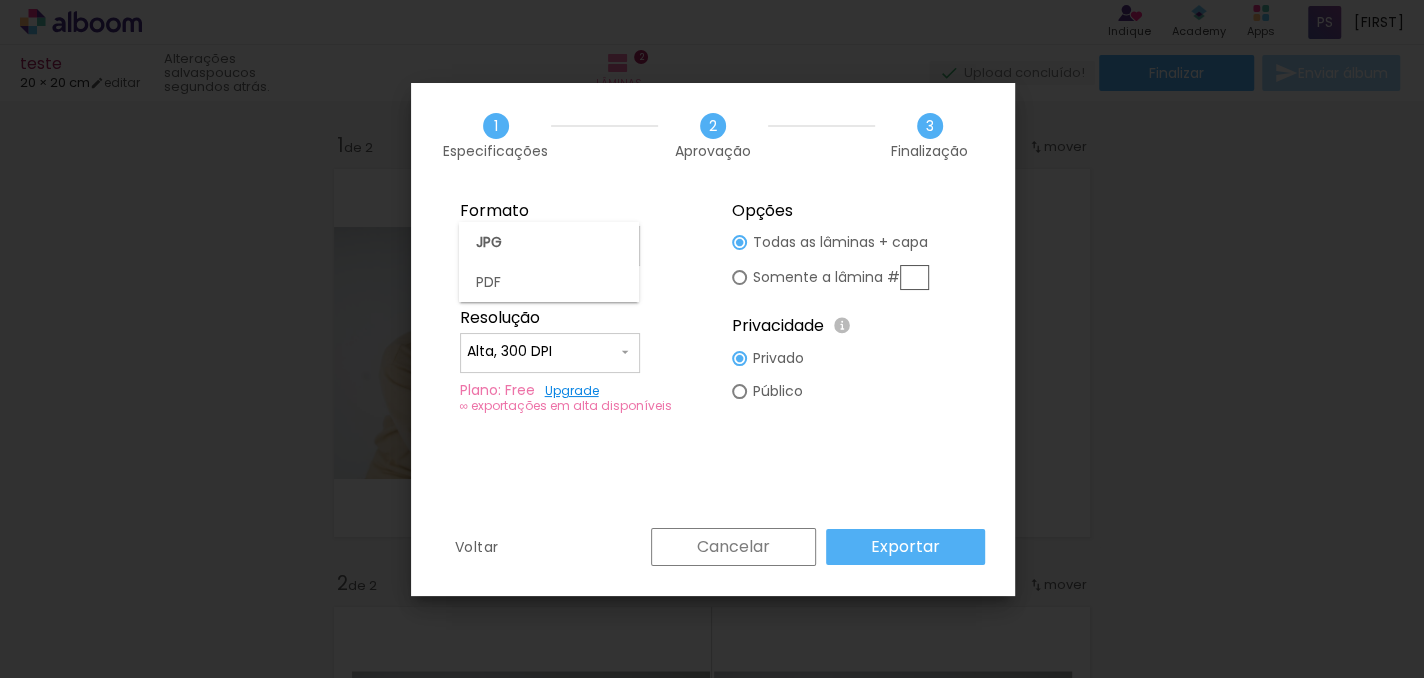click on "JPG" at bounding box center [549, 242] 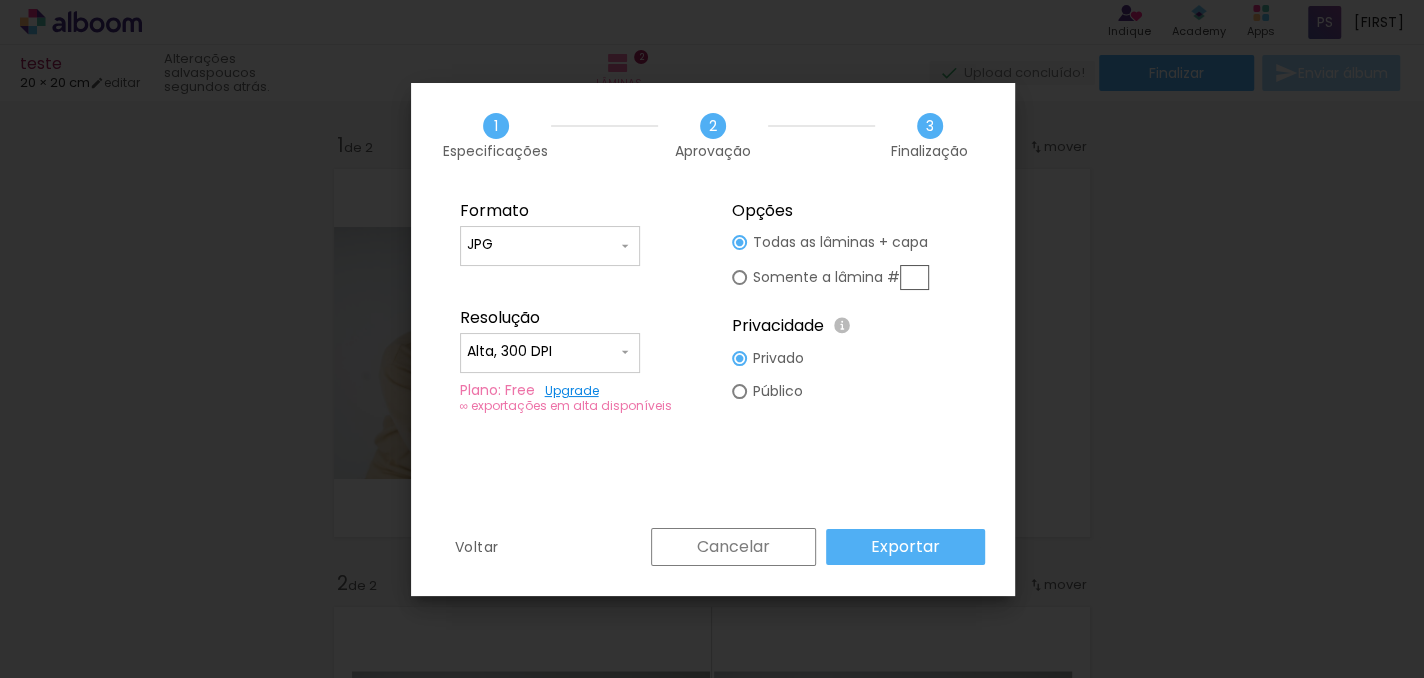 click 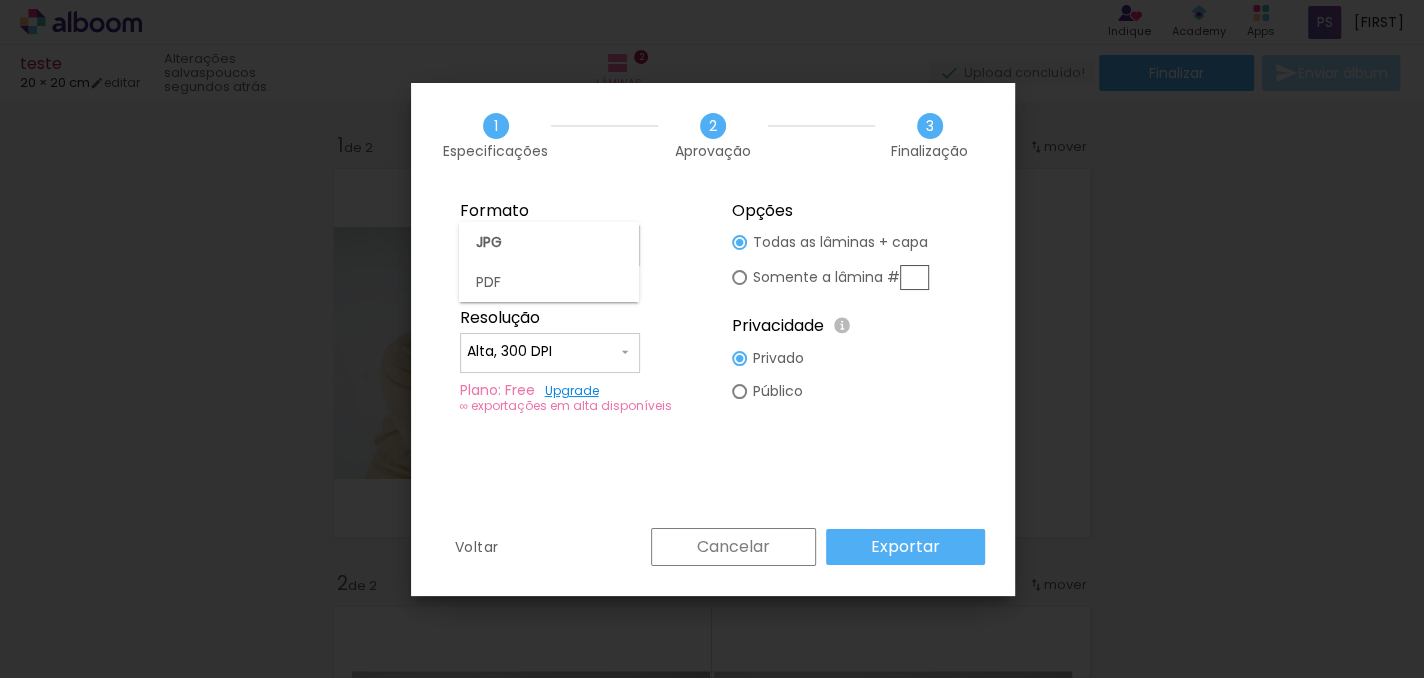 click on "JPG" at bounding box center [549, 242] 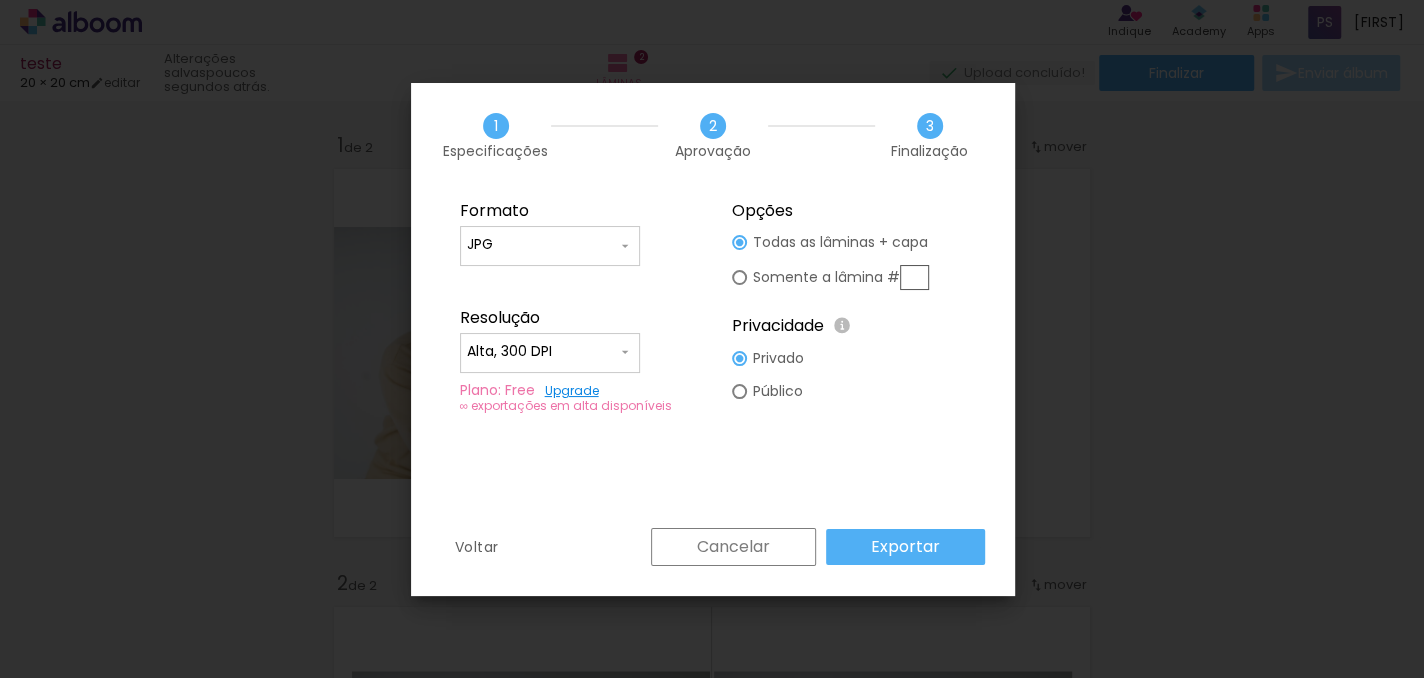 click 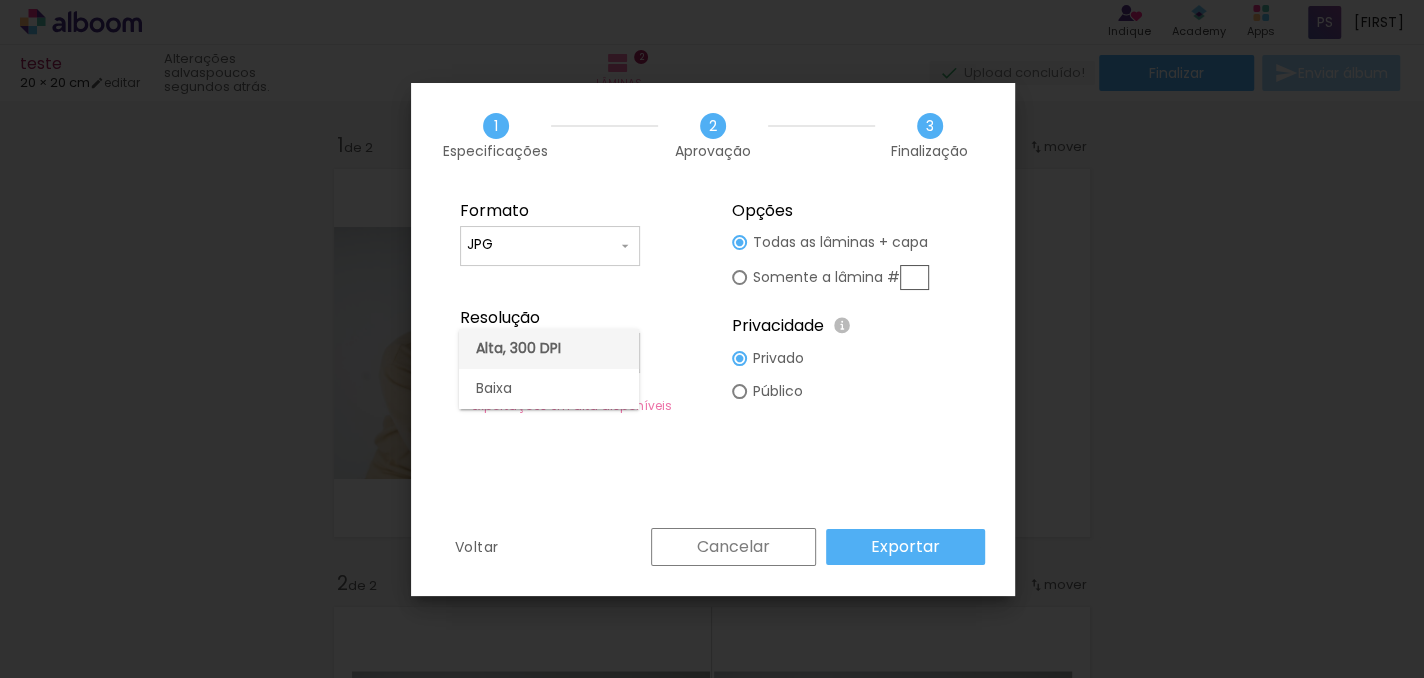 click on "Alta, 300 DPI" at bounding box center [549, 349] 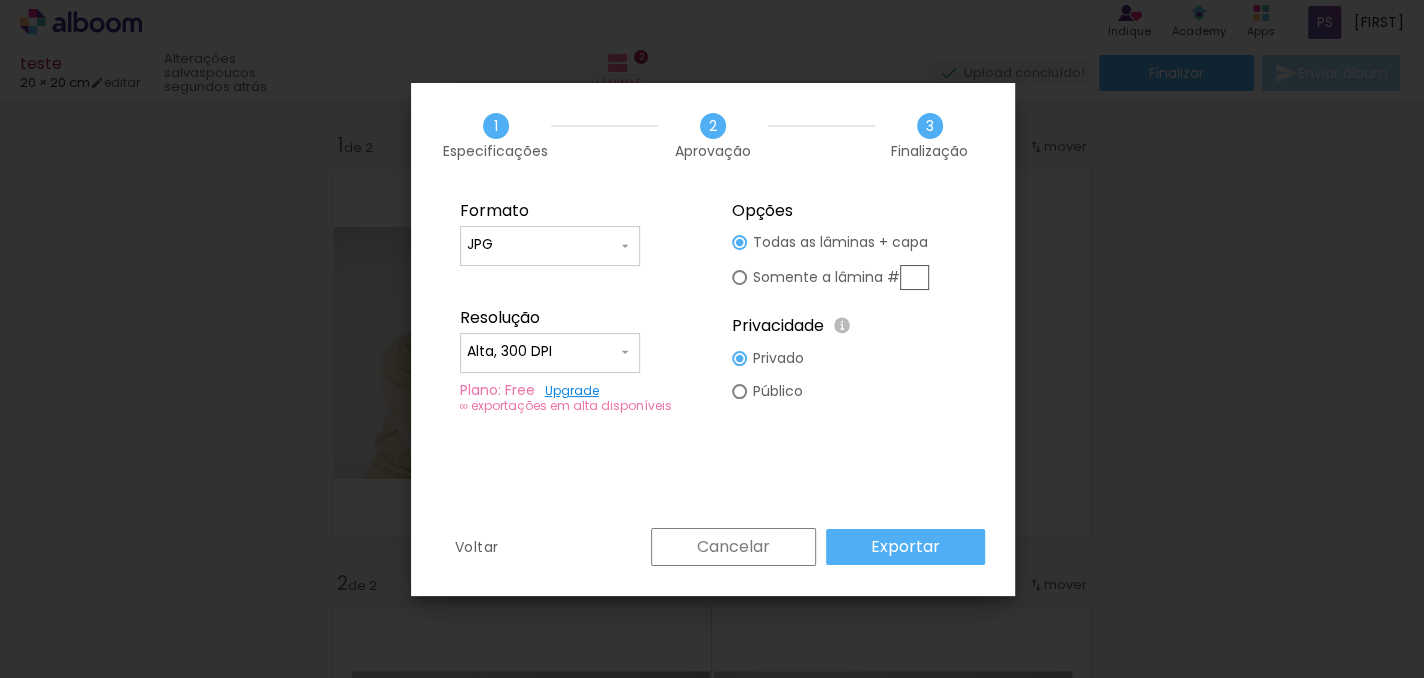 click on "Exportar" at bounding box center [0, 0] 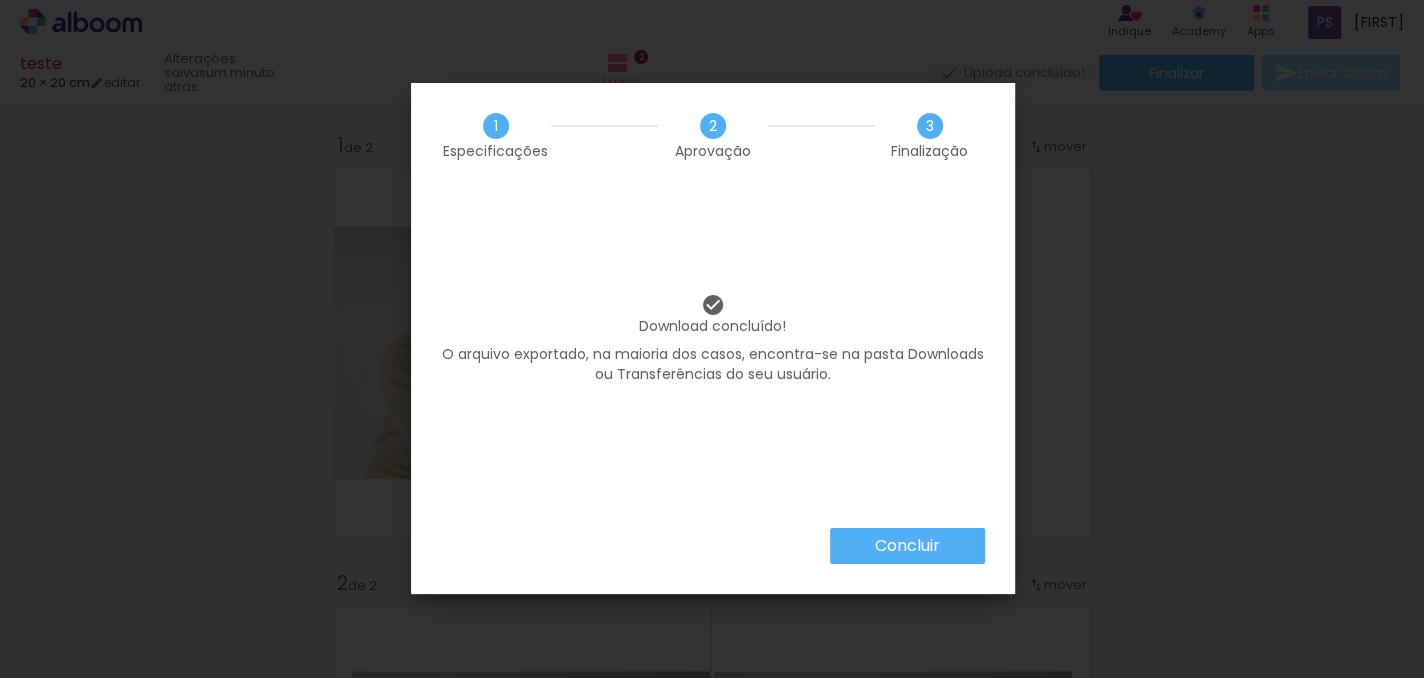 click on "Concluir" at bounding box center (907, 546) 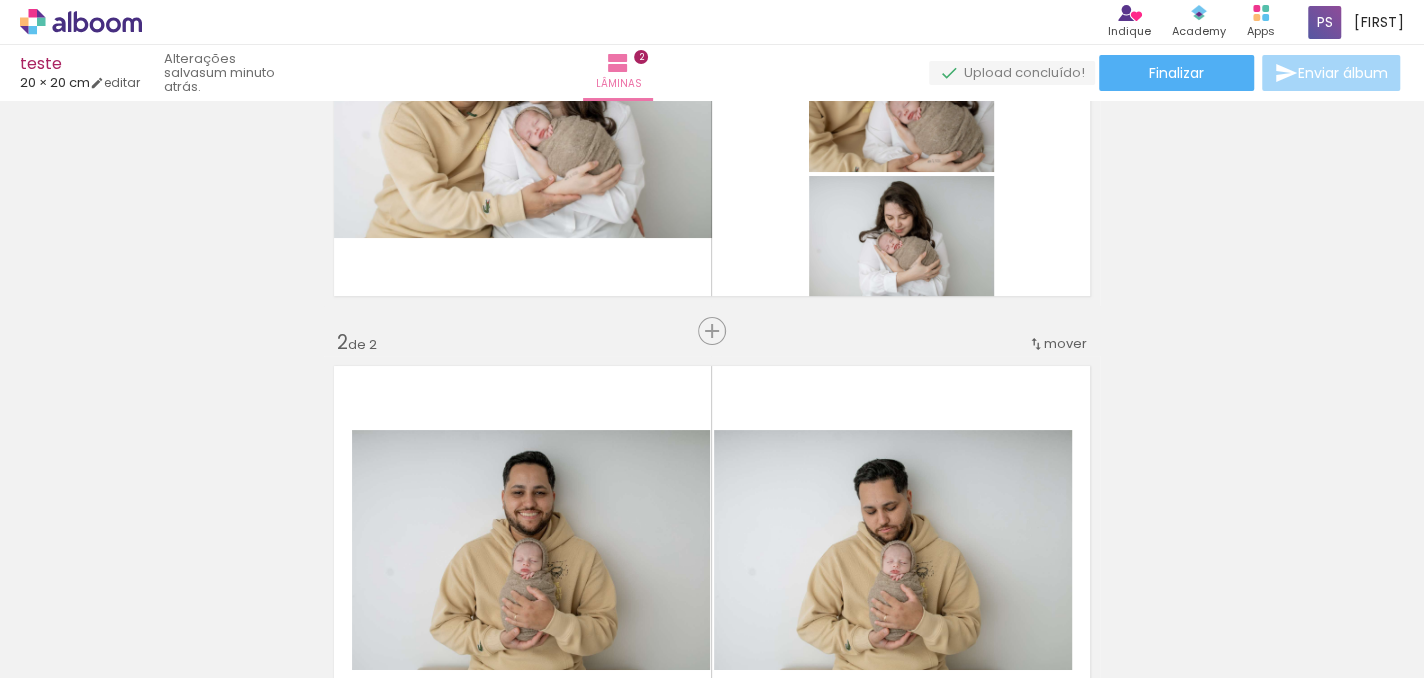 scroll, scrollTop: 239, scrollLeft: 0, axis: vertical 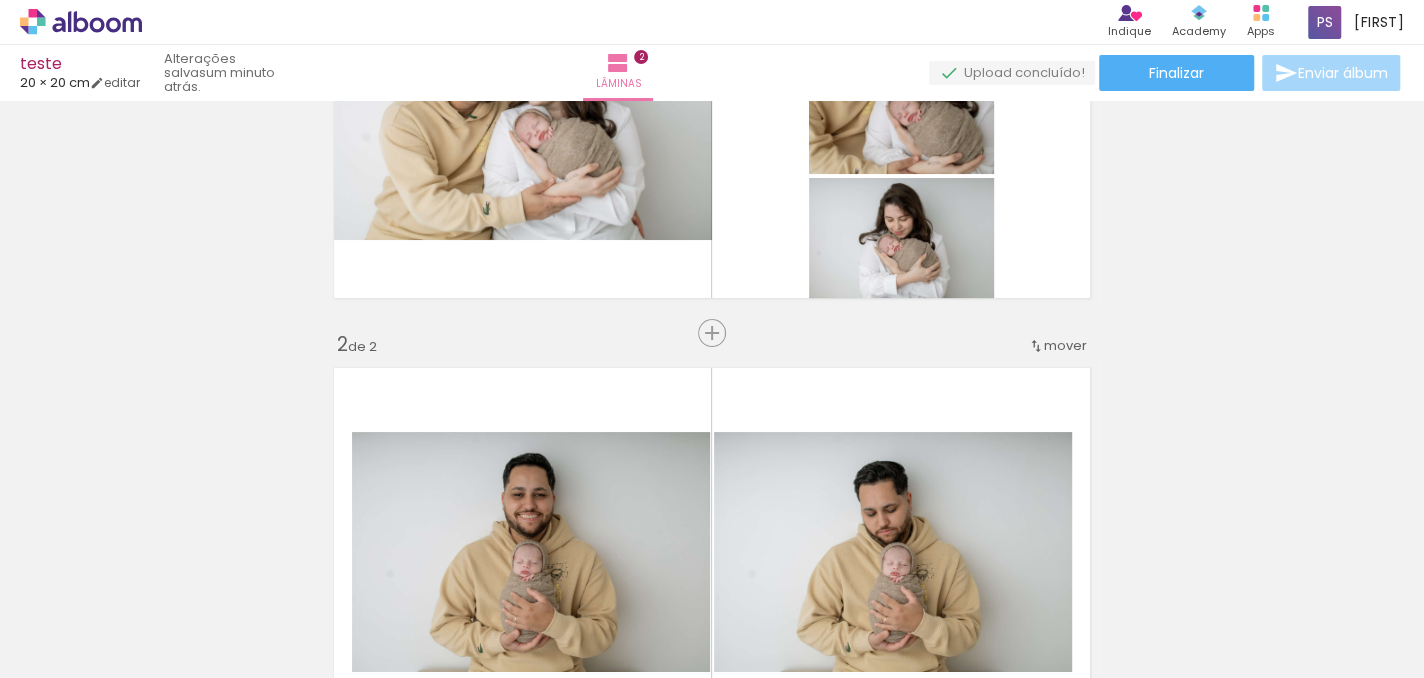 click at bounding box center (1012, 73) 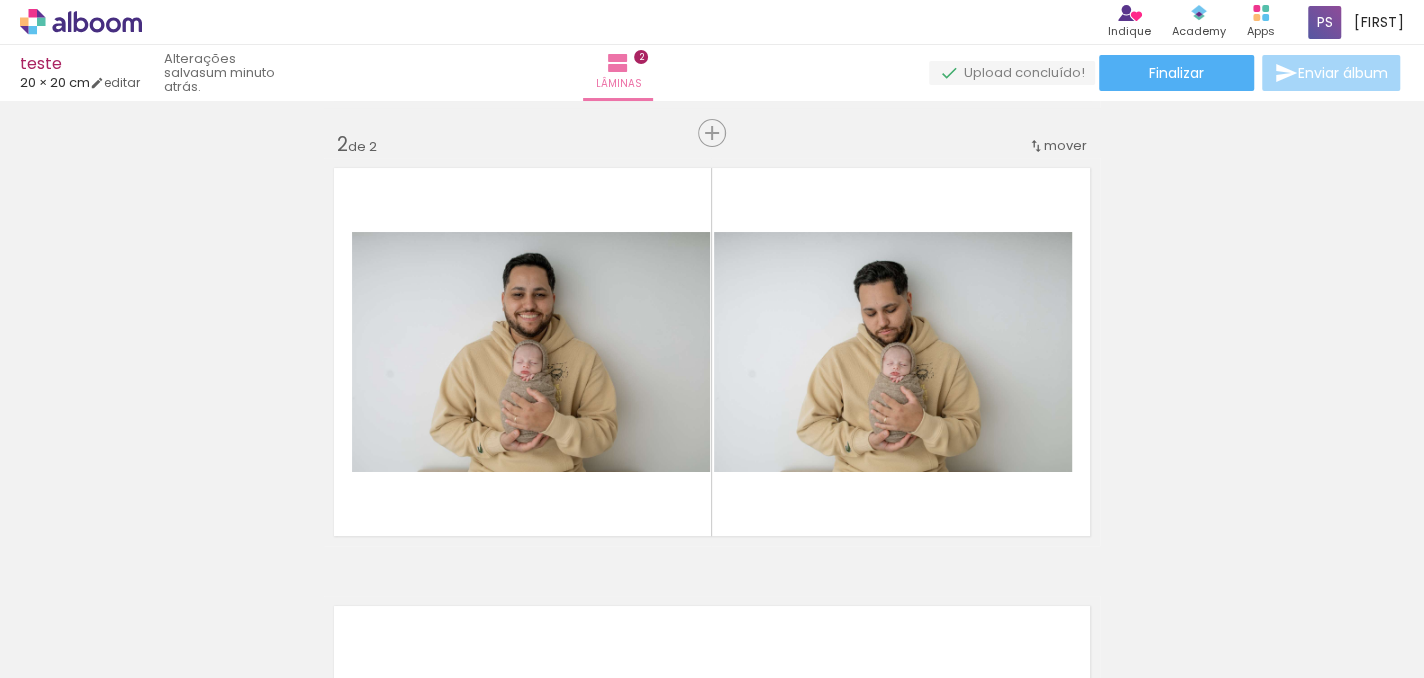 scroll, scrollTop: 0, scrollLeft: 0, axis: both 